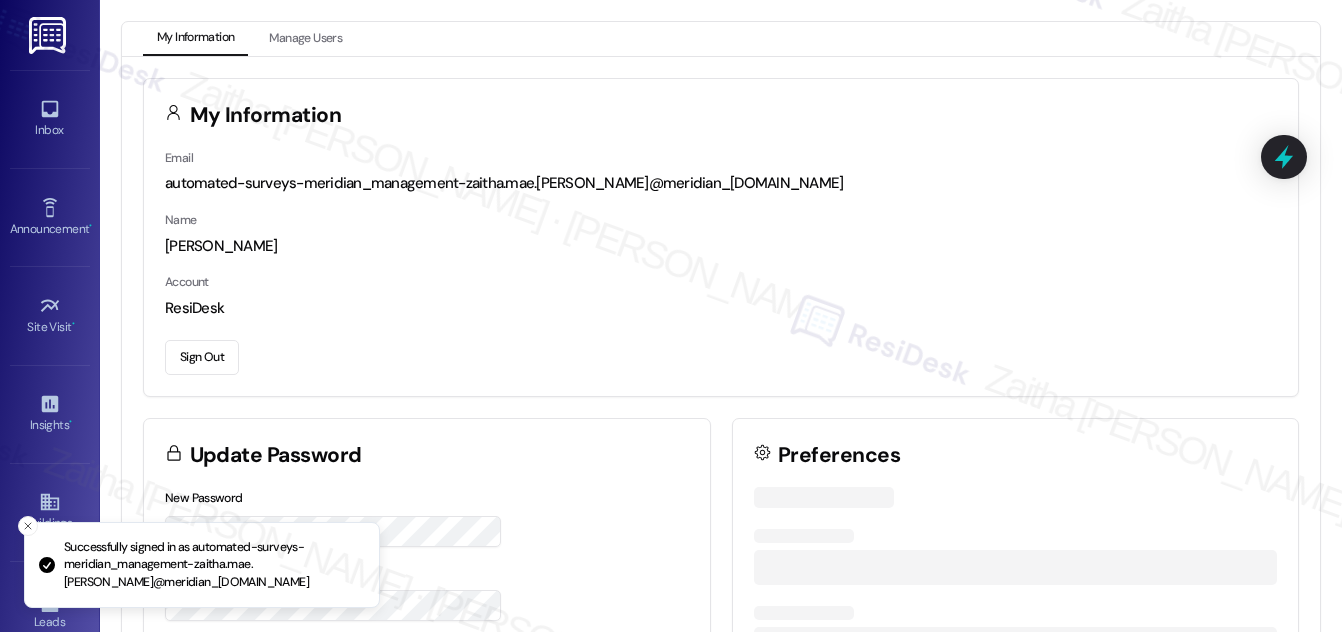 scroll, scrollTop: 0, scrollLeft: 0, axis: both 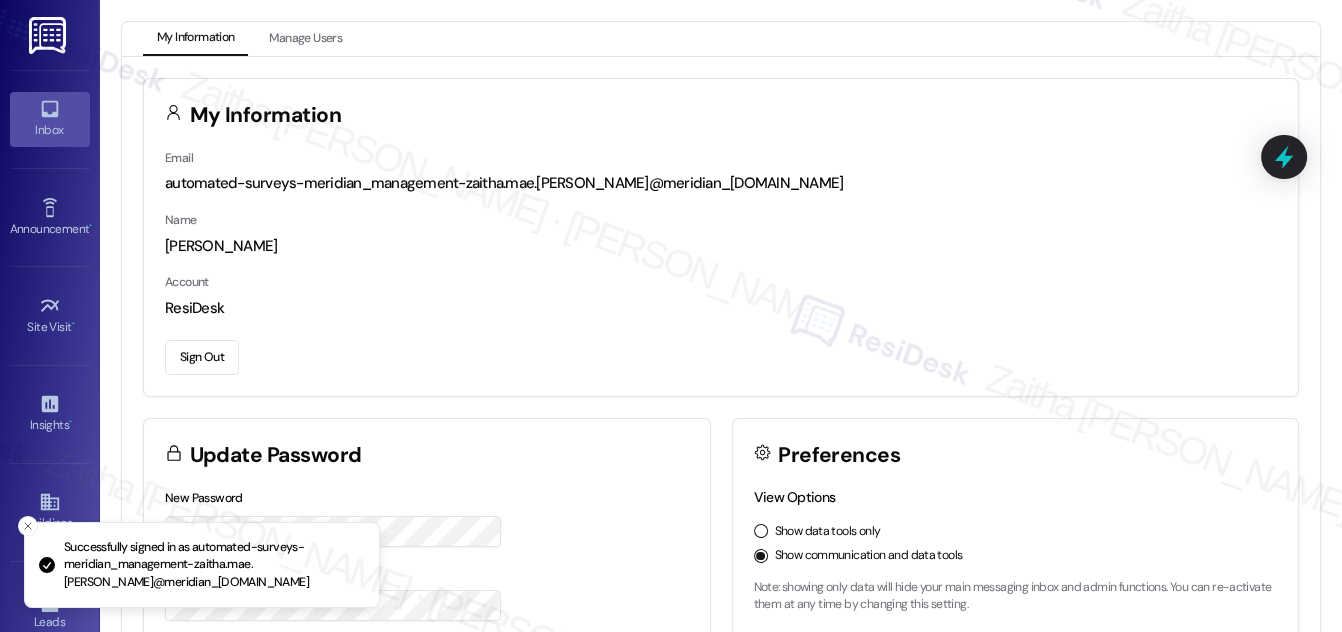 click on "Inbox" at bounding box center [50, 130] 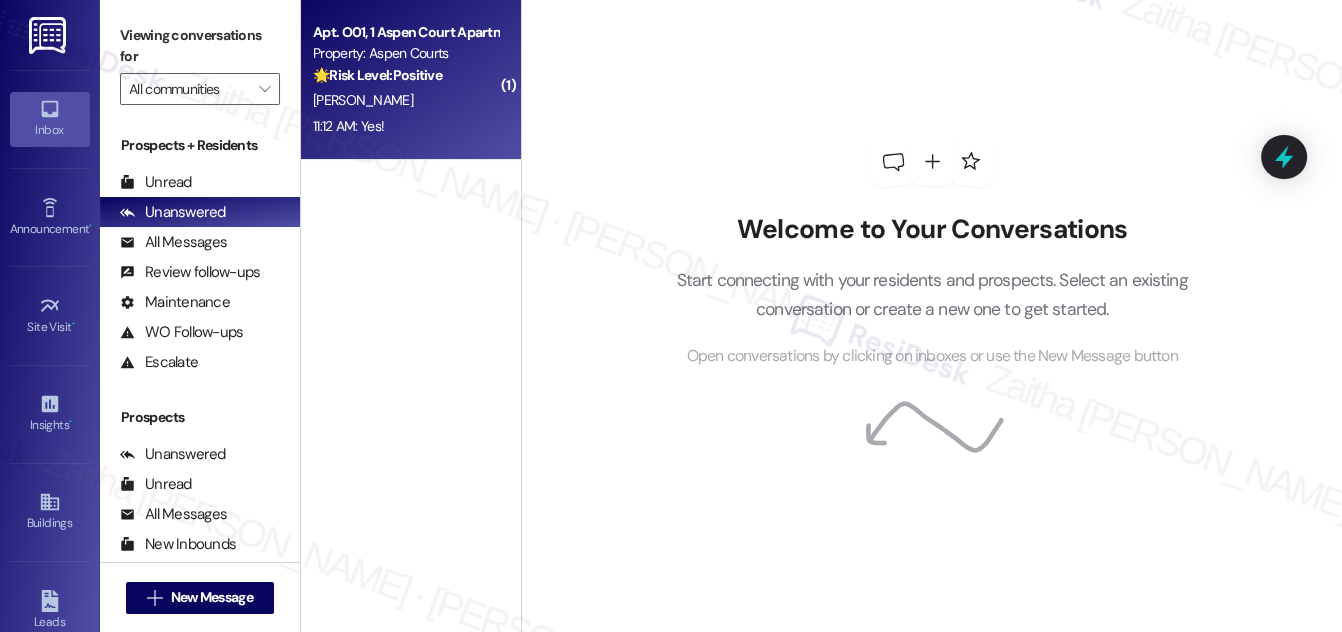 click on "[PERSON_NAME]" at bounding box center (405, 100) 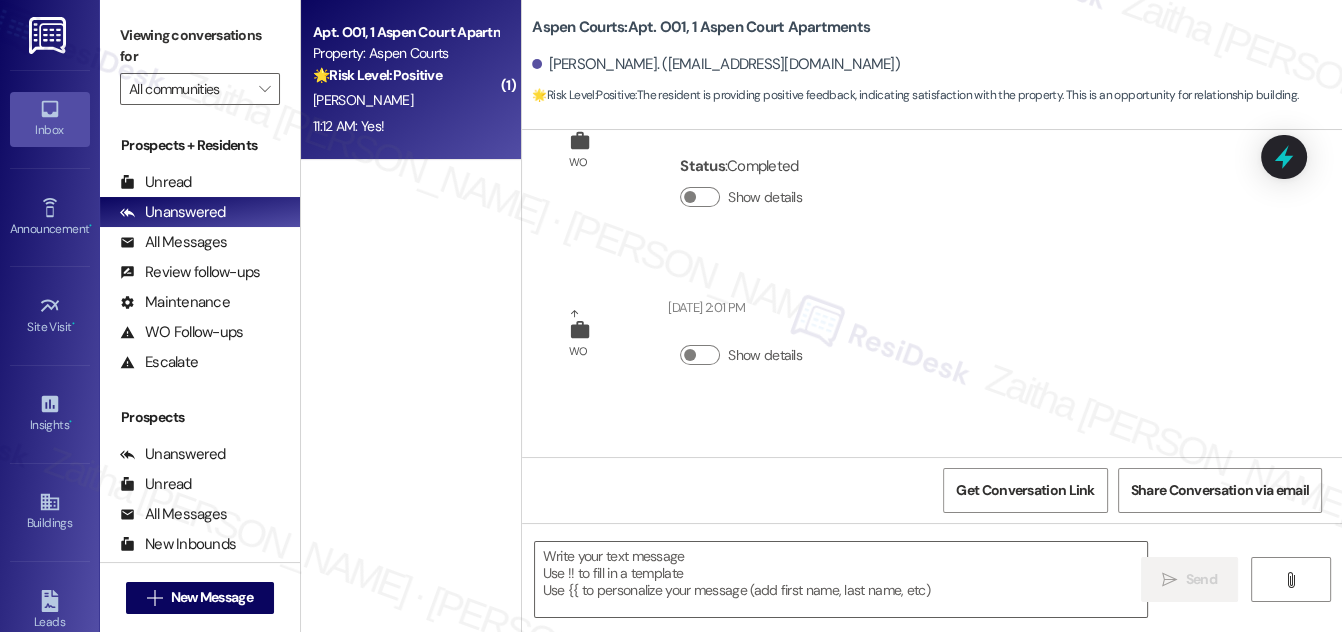 type on "Fetching suggested responses. Please feel free to read through the conversation in the meantime." 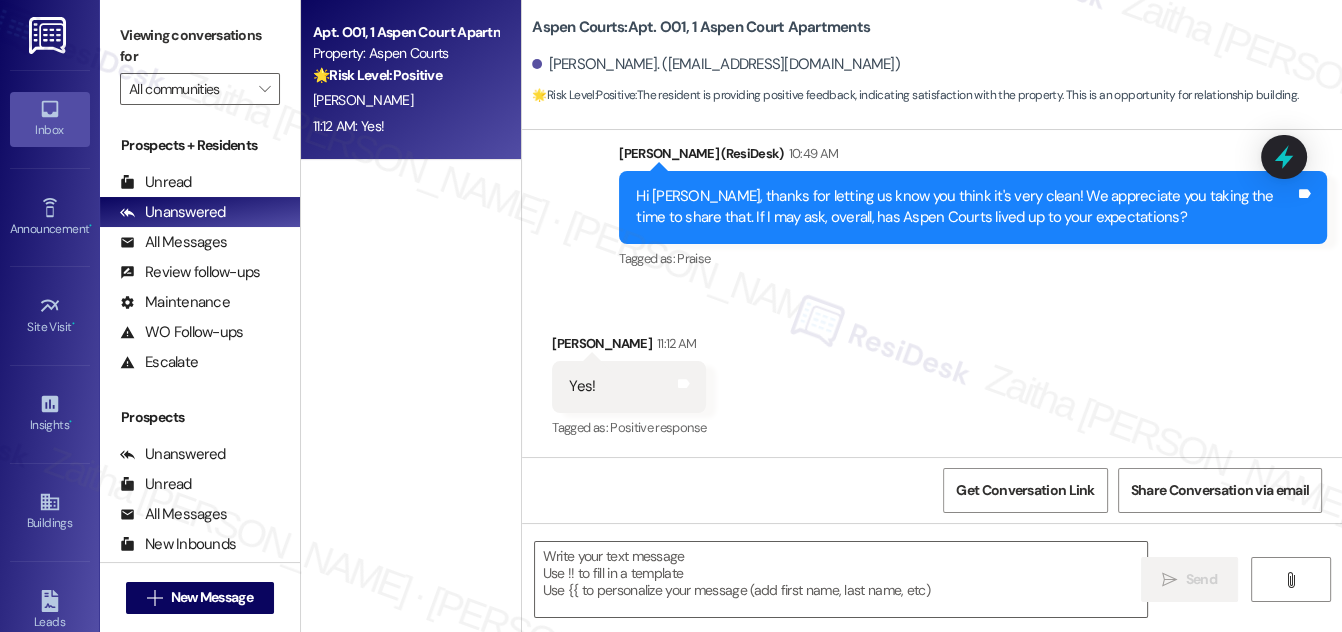 scroll, scrollTop: 1948, scrollLeft: 0, axis: vertical 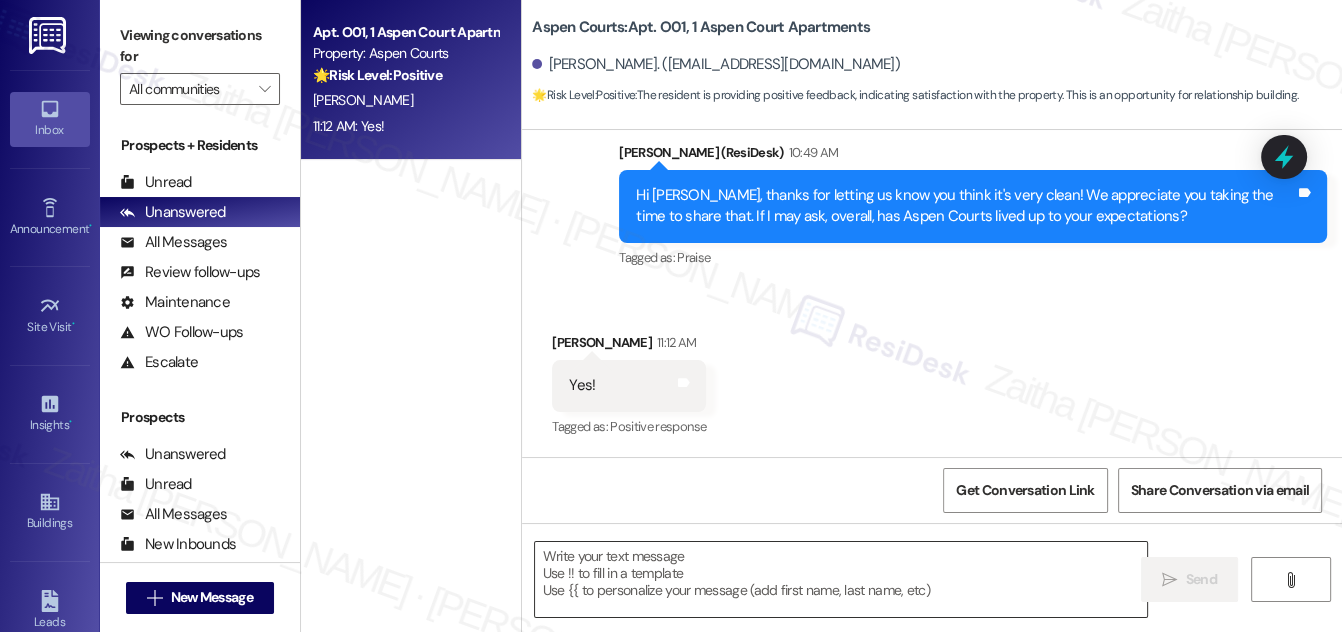 click at bounding box center (841, 579) 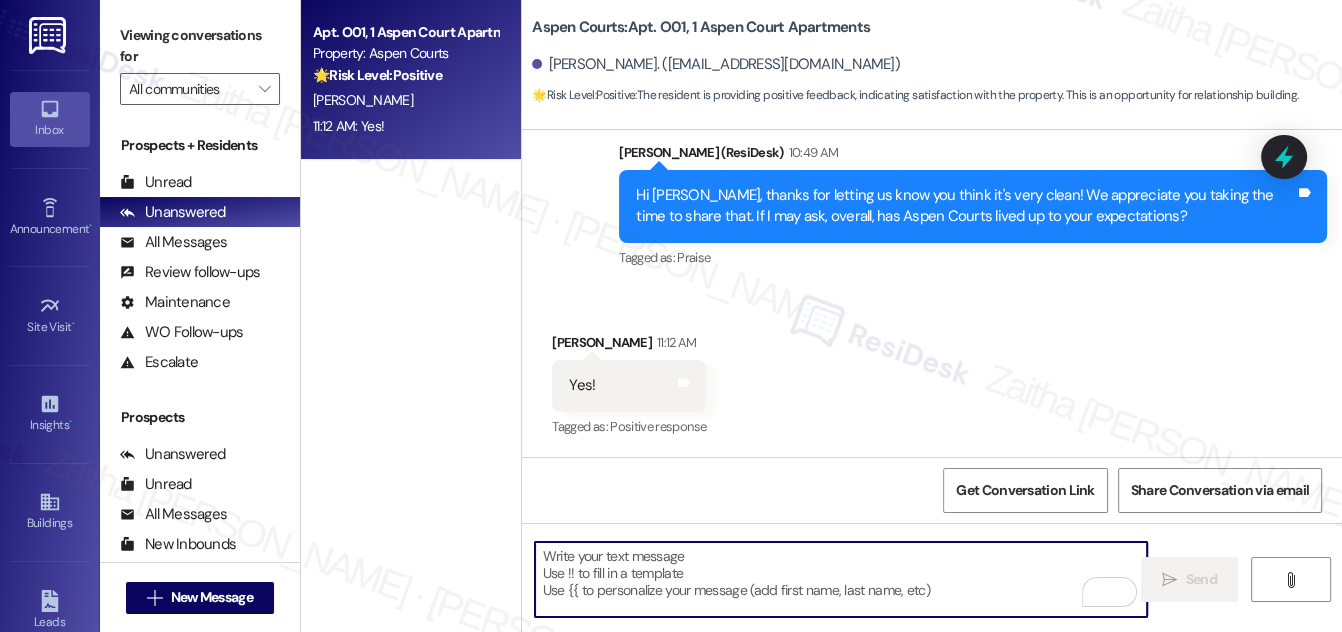 paste on "I'm really sorry to hear that the work order wasn’t resolved to your satisfaction. To help me better understand how we can make things right, could you please share more details about what’s still unresolved or what wasn’t addressed during the service?" 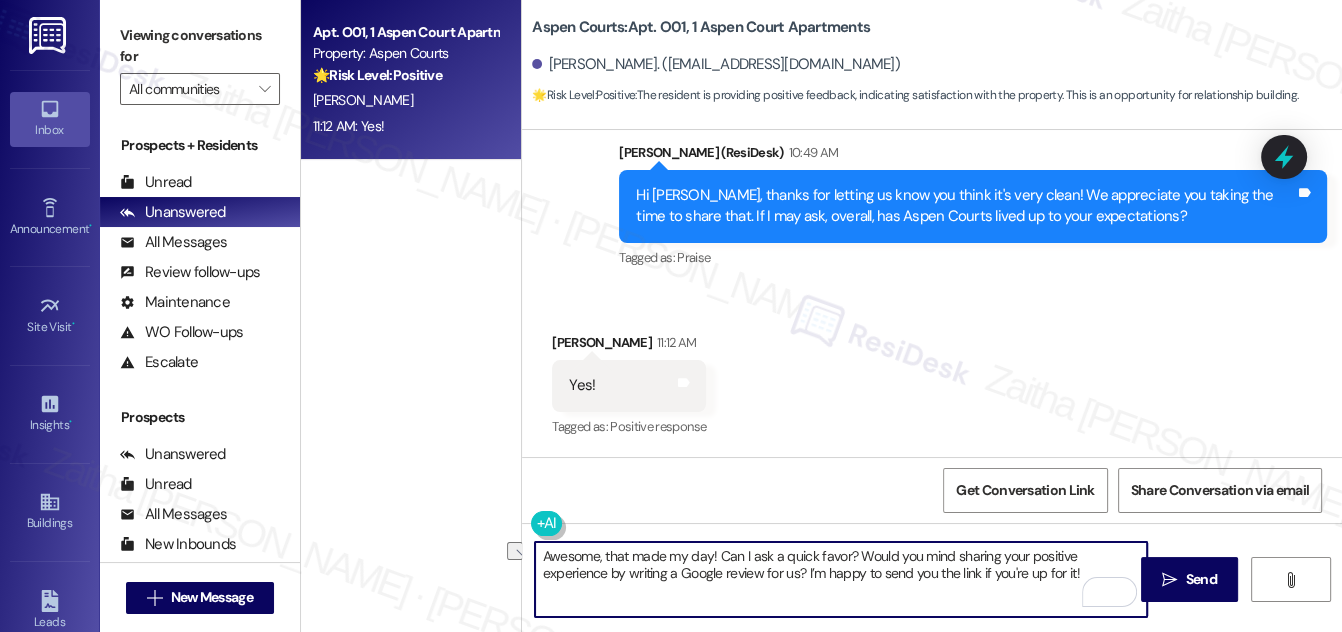 drag, startPoint x: 805, startPoint y: 572, endPoint x: 1080, endPoint y: 572, distance: 275 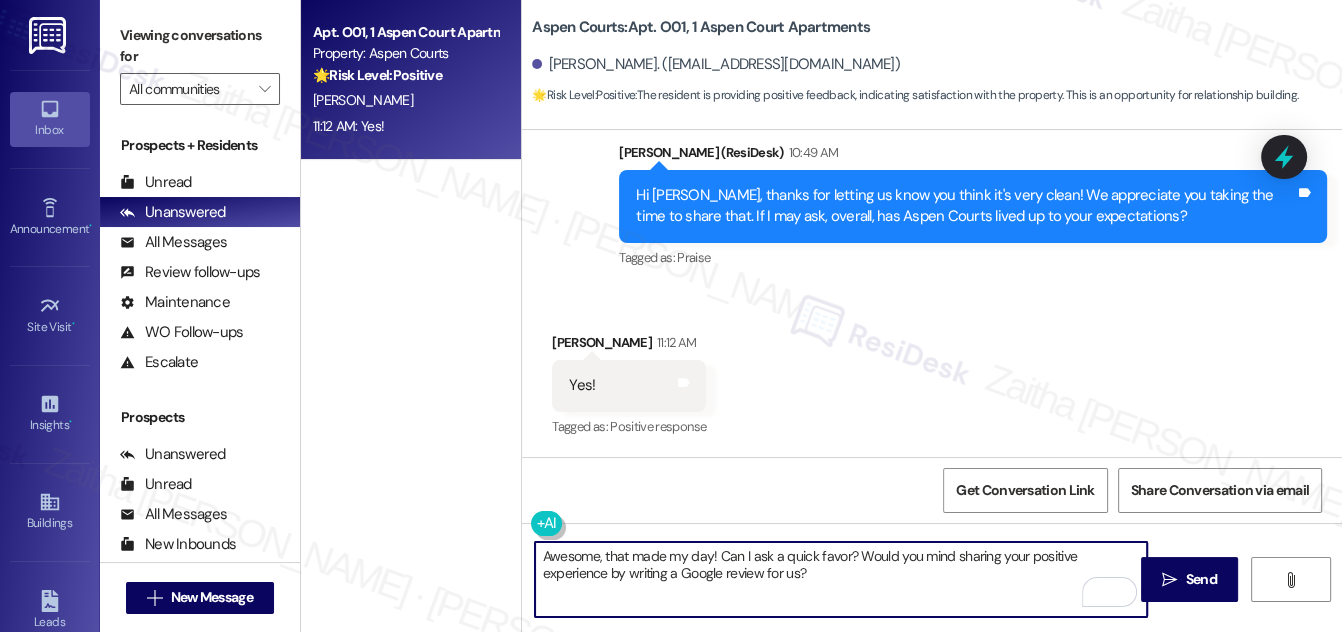 paste on "It only takes a few minutes and would mean a lot to us! You may leave your review at your convenience. I would also appreciate it if you could let me know when your review is posted. Thank you!!! Here's a quick link {{google_review_link}}" 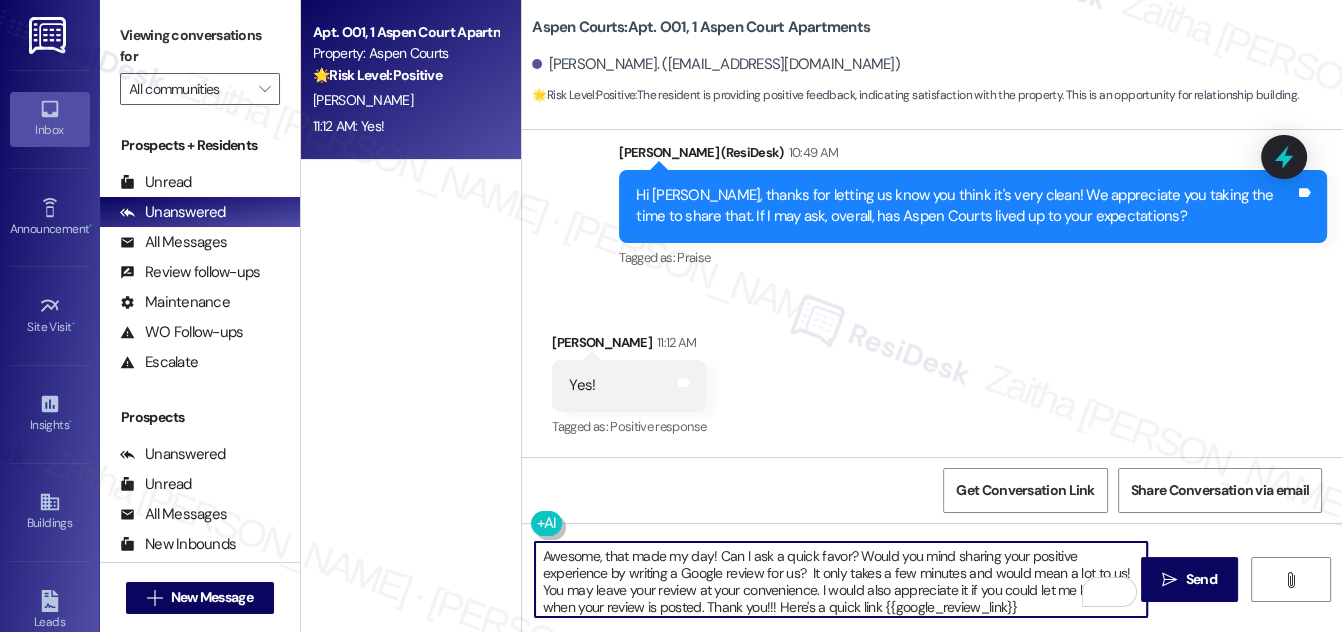 scroll, scrollTop: 16, scrollLeft: 0, axis: vertical 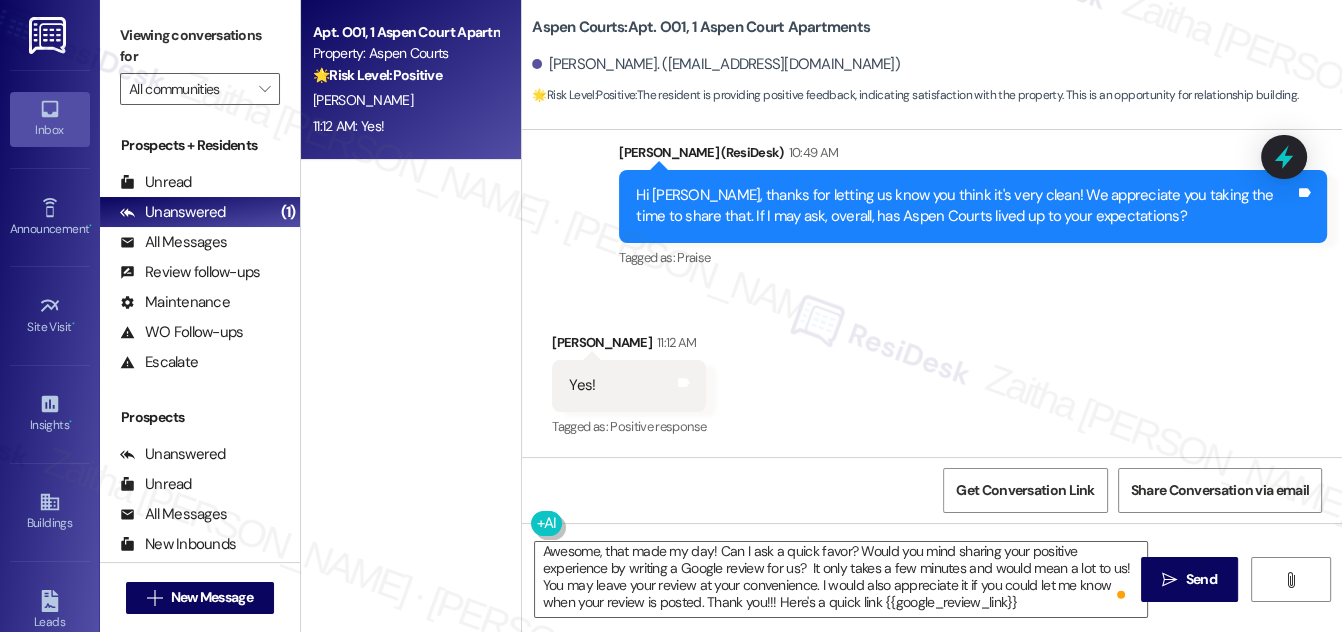 drag, startPoint x: 781, startPoint y: 565, endPoint x: 1239, endPoint y: 348, distance: 506.80667 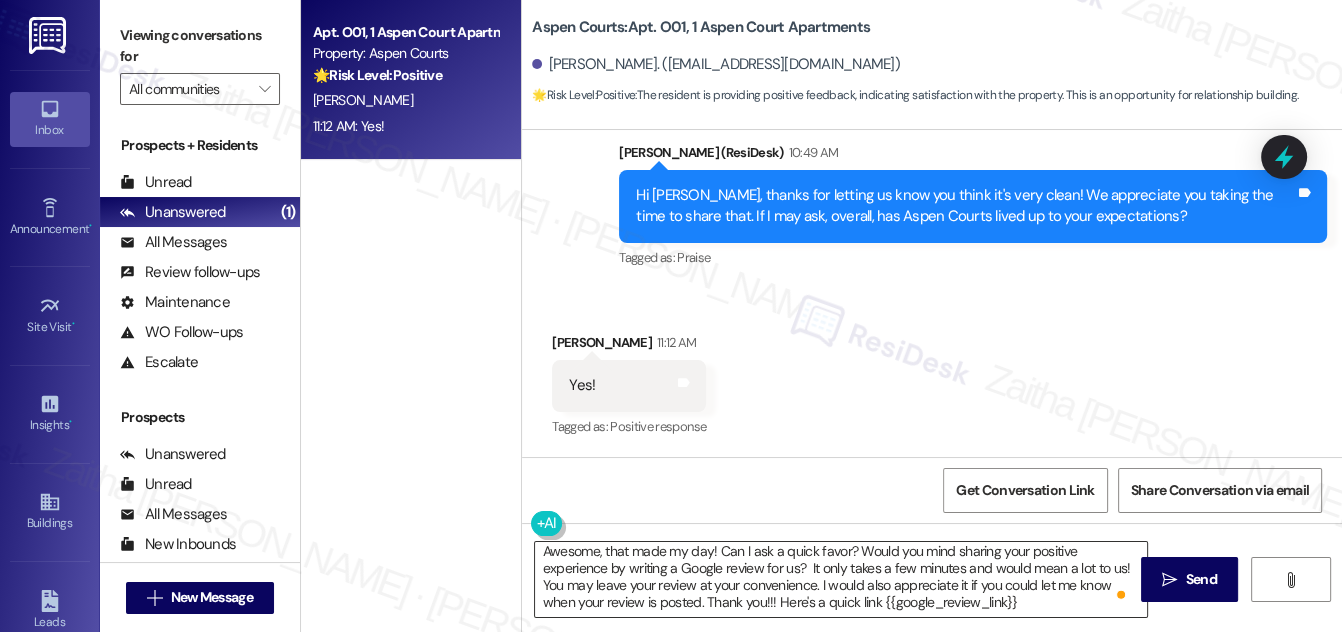 scroll, scrollTop: 0, scrollLeft: 0, axis: both 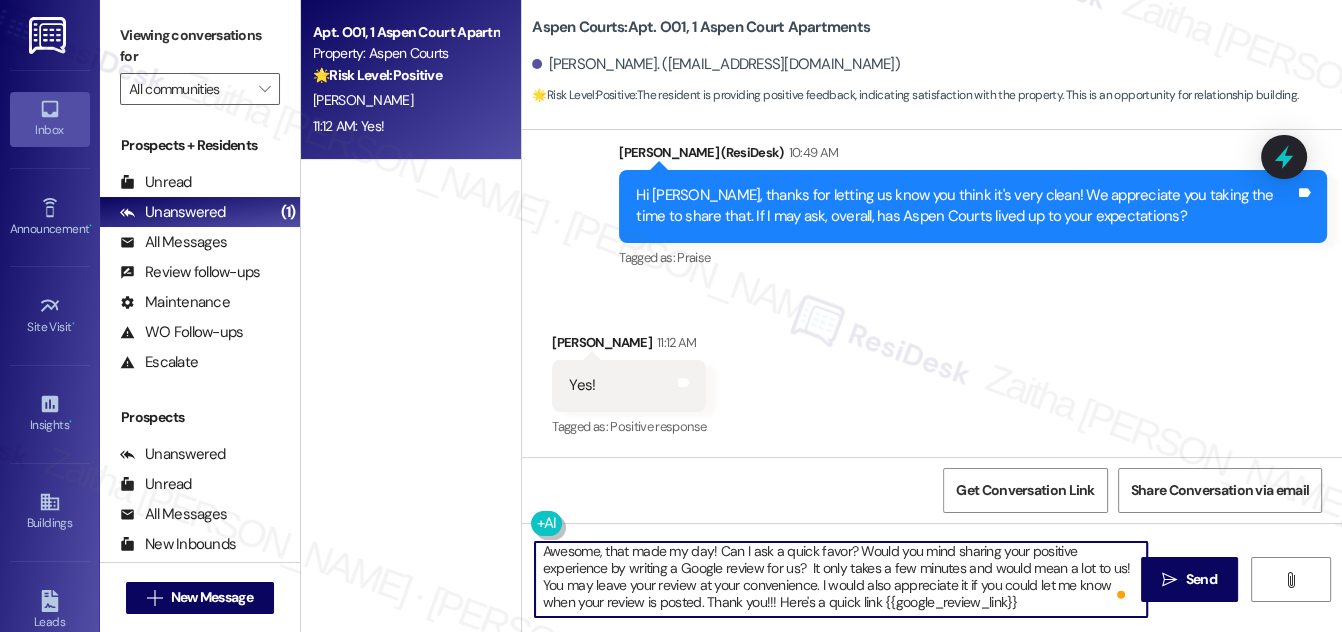 click on "Awesome, that made my day! Can I ask a quick favor? Would you mind sharing your positive experience by writing a Google review for us?  It only takes a few minutes and would mean a lot to us! You may leave your review at your convenience. I would also appreciate it if you could let me know when your review is posted. Thank you!!! Here's a quick link {{google_review_link}}" at bounding box center (841, 579) 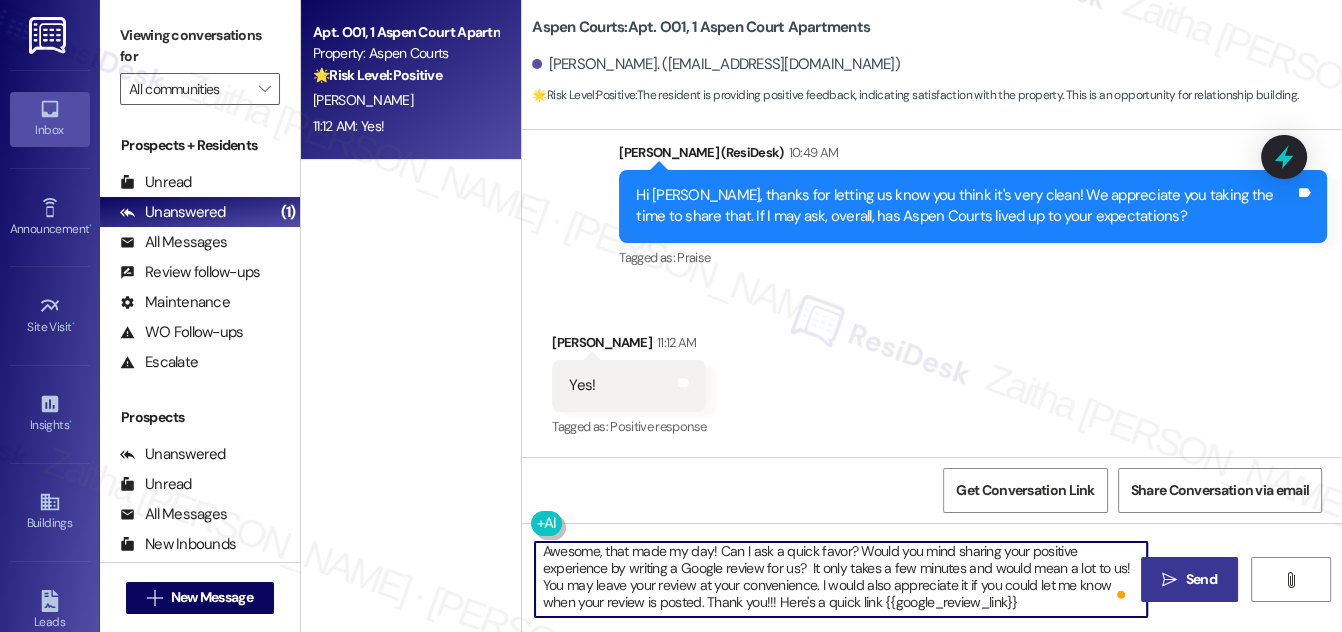 type on "Awesome, that made my day! Can I ask a quick favor? Would you mind sharing your positive experience by writing a Google review for us?  It only takes a few minutes and would mean a lot to us! You may leave your review at your convenience. I would also appreciate it if you could let me know when your review is posted. Thank you!!! Here's a quick link {{google_review_link}}" 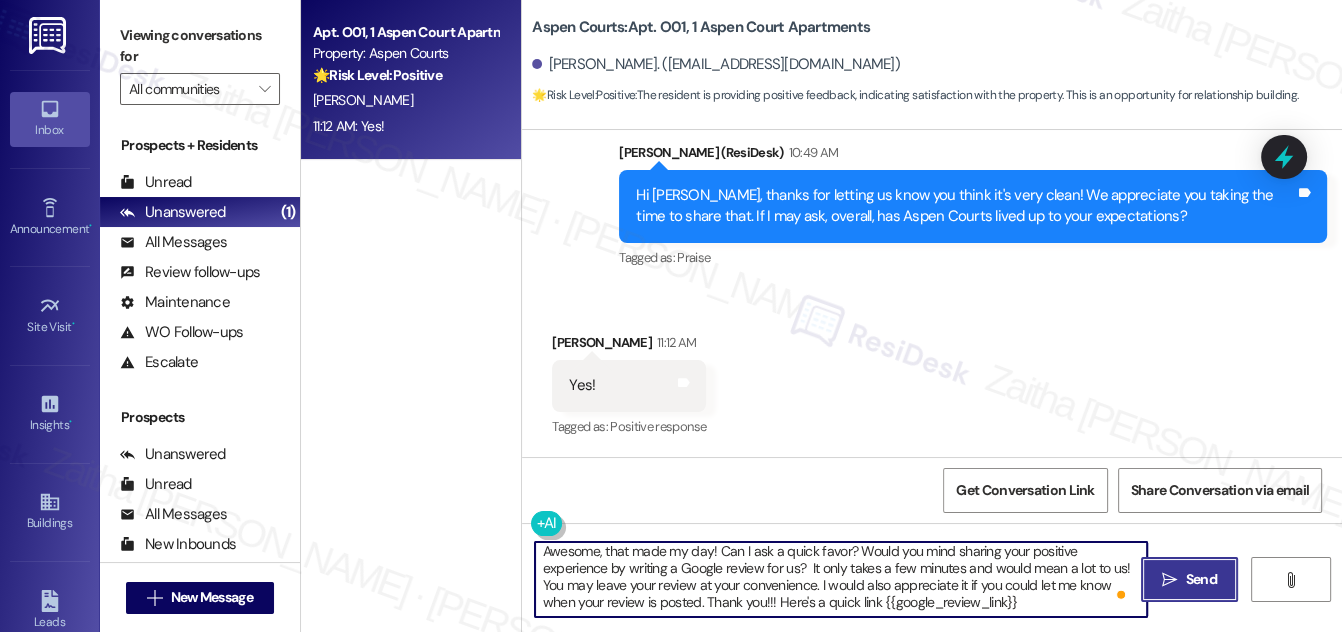 click on "Send" at bounding box center [1201, 579] 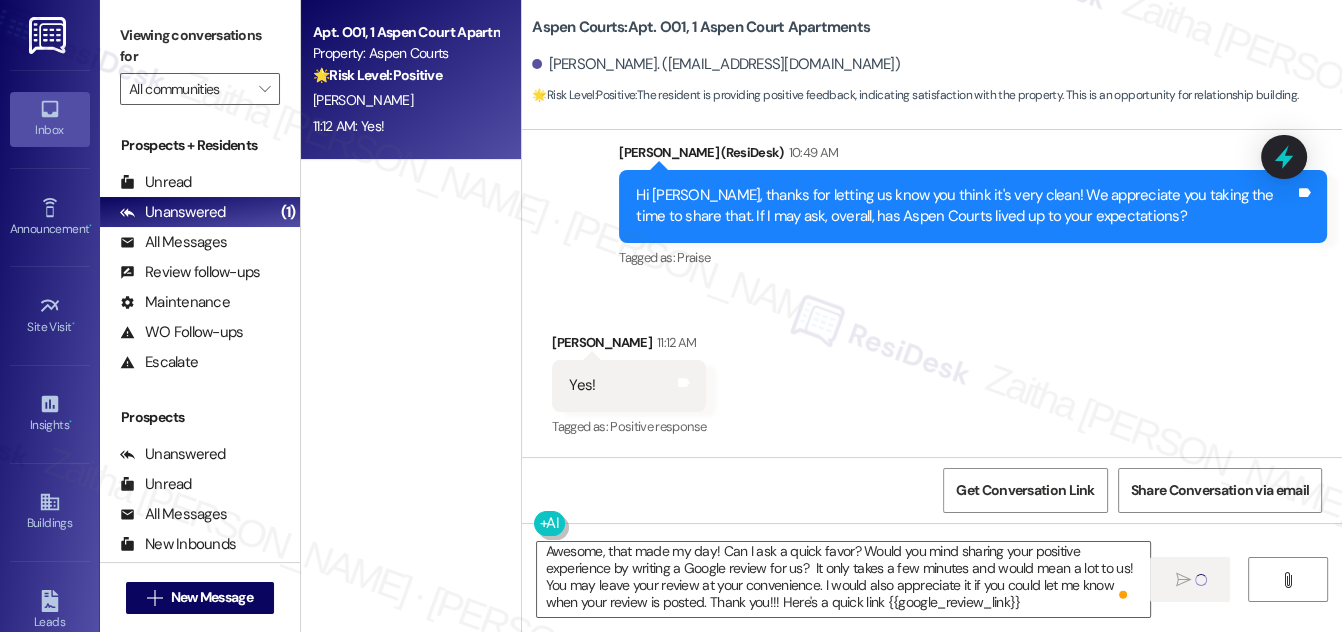 type 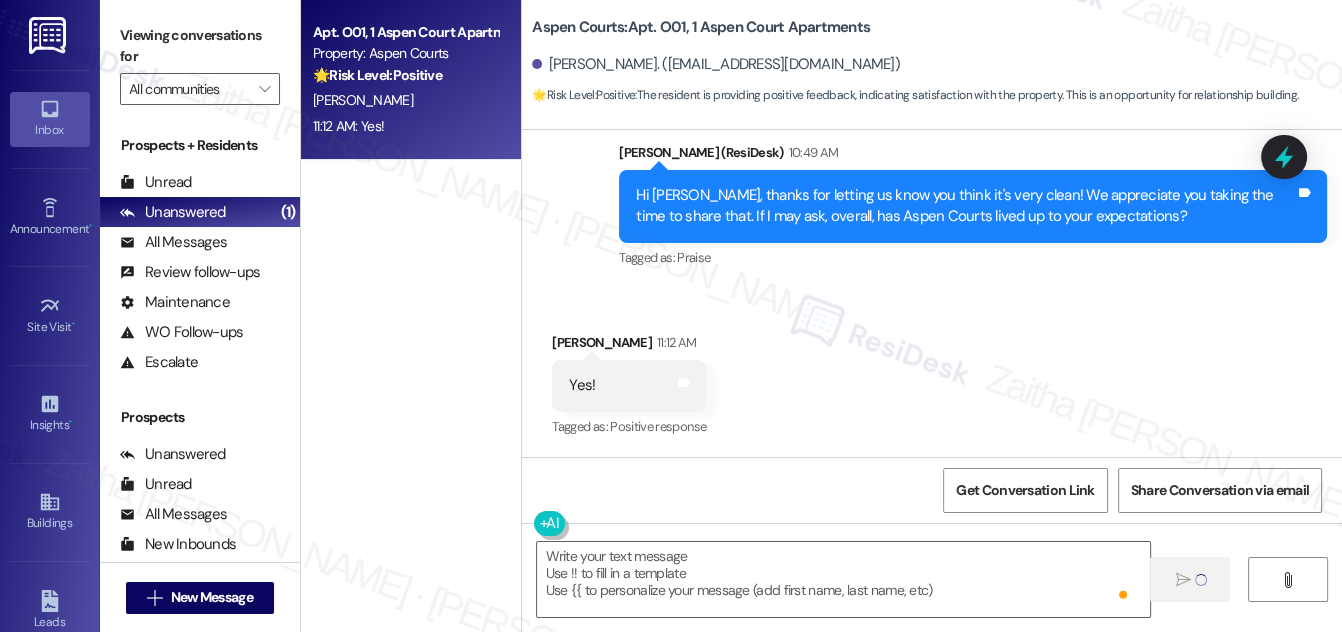 scroll, scrollTop: 0, scrollLeft: 0, axis: both 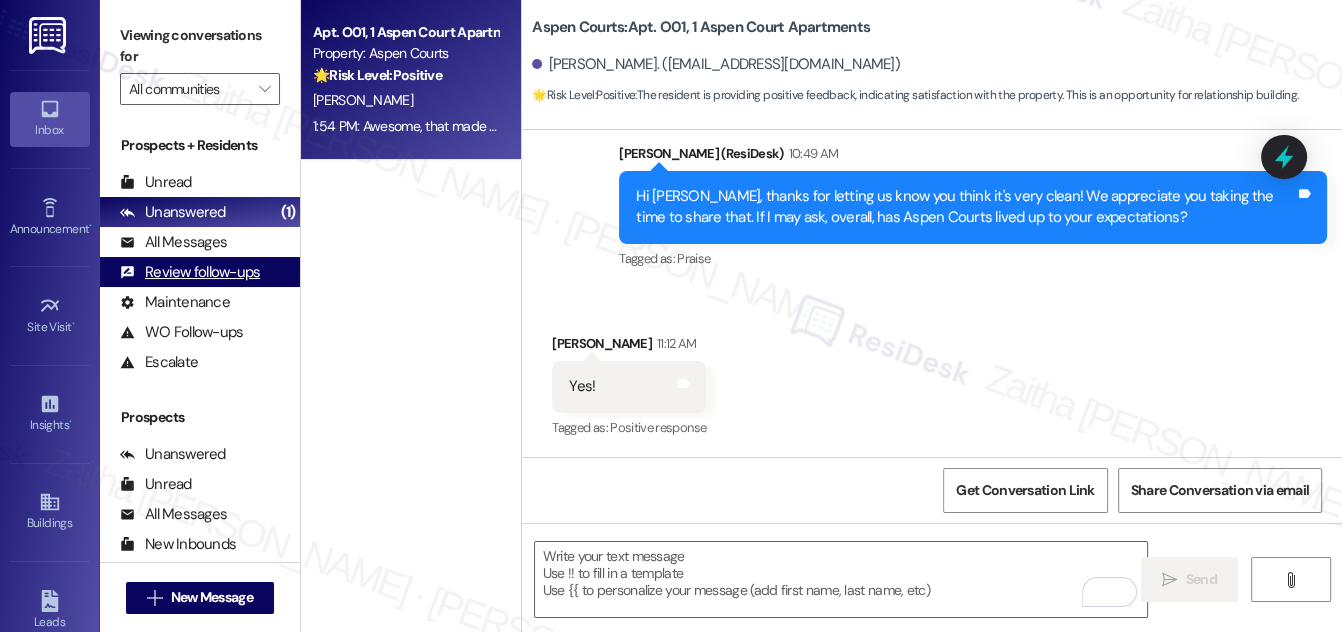 click on "Review follow-ups" at bounding box center (190, 272) 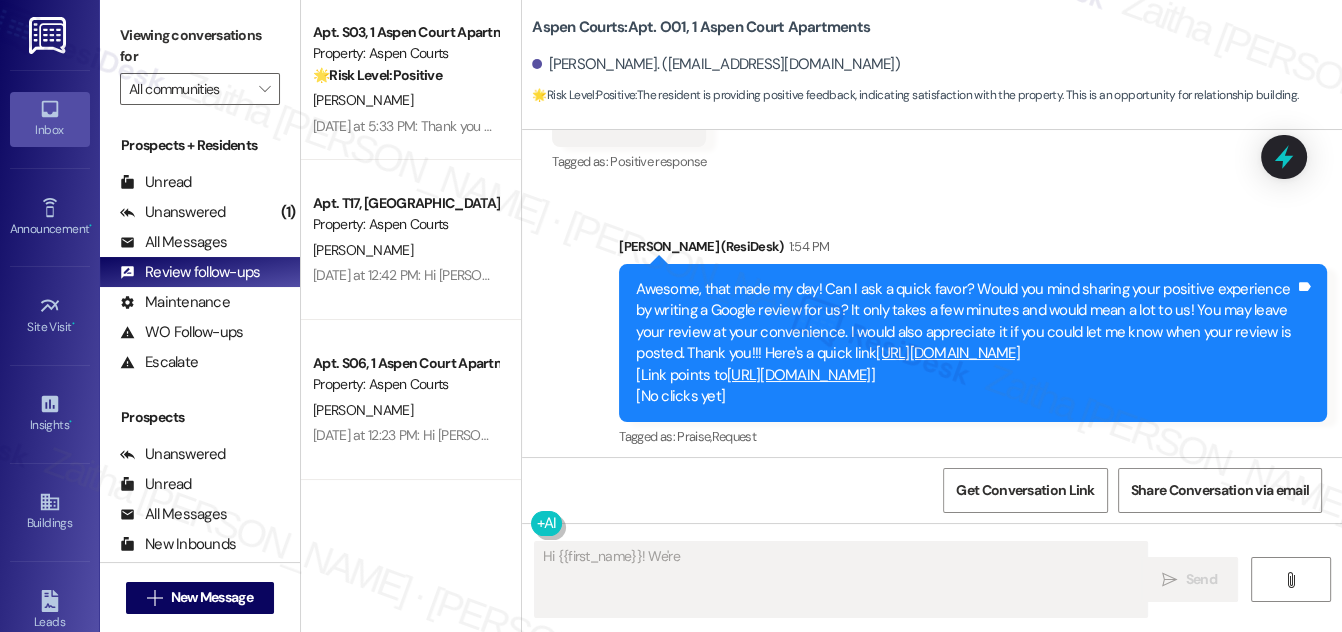 scroll, scrollTop: 2224, scrollLeft: 0, axis: vertical 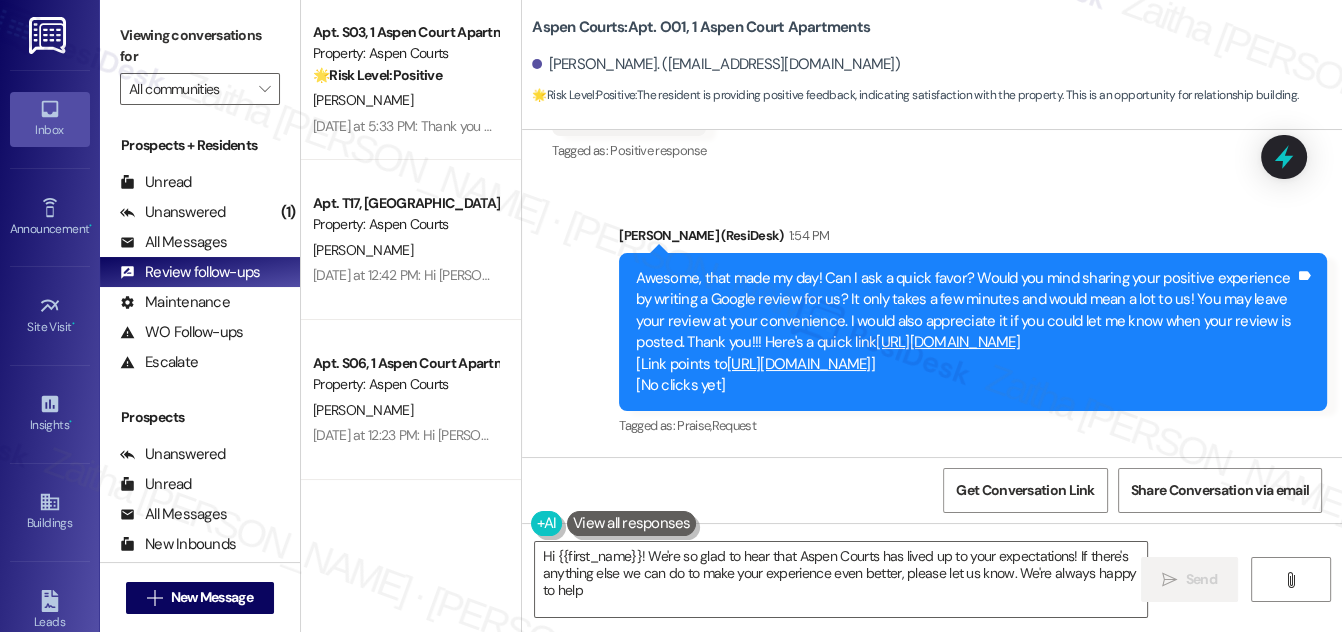 type on "Hi {{first_name}}! We're so glad to hear that Aspen Courts has lived up to your expectations! If there's anything else we can do to make your experience even better, please let us know. We're always happy to help!" 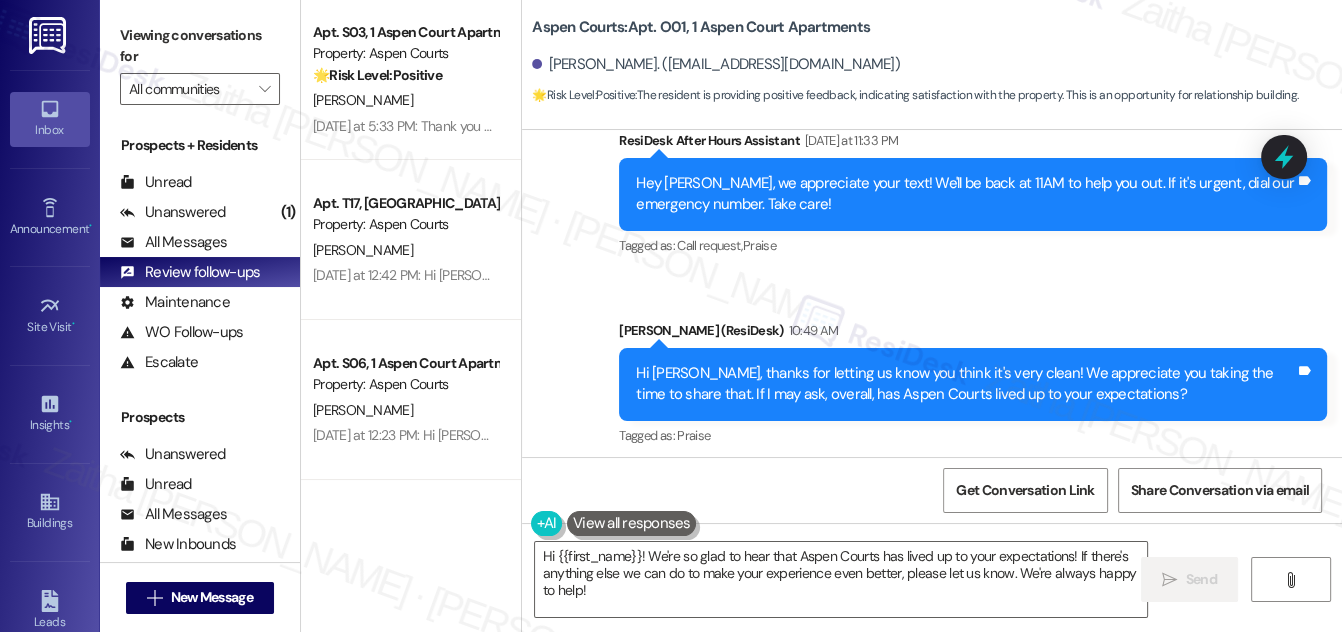 scroll, scrollTop: 1769, scrollLeft: 0, axis: vertical 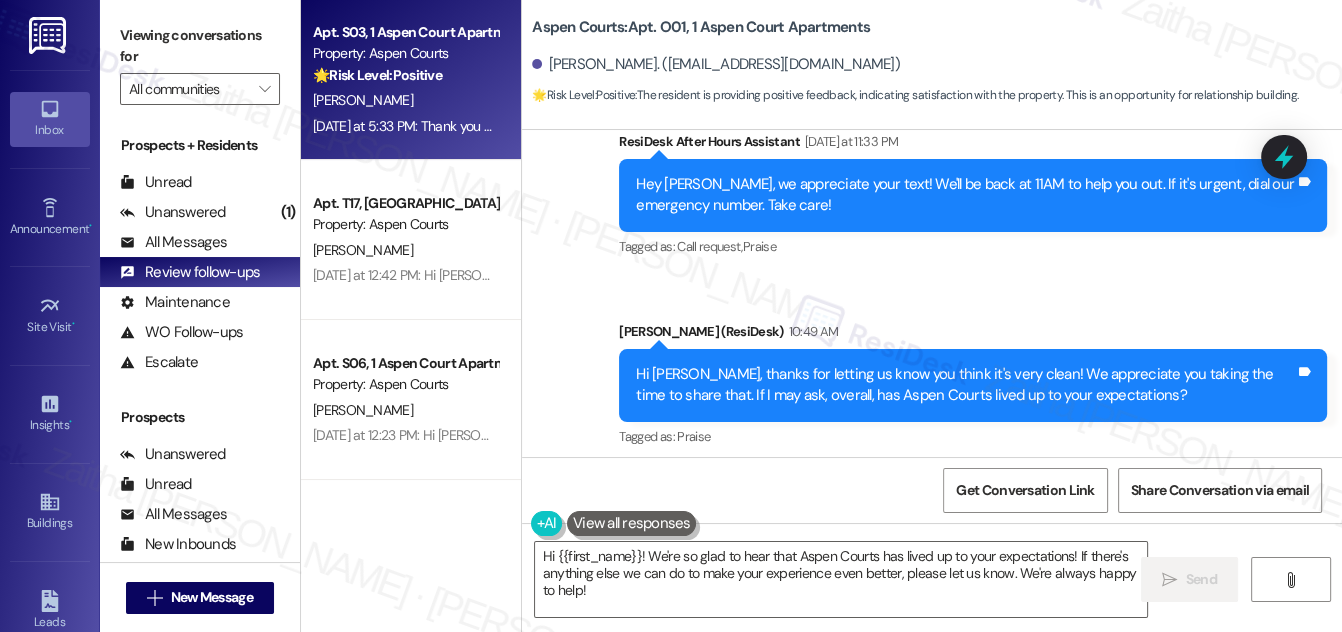 click on "🌟  Risk Level:  Positive The resident provided a positive review of the property, grounds, maintenance, and management. This is positive engagement and relationship building." at bounding box center [405, 75] 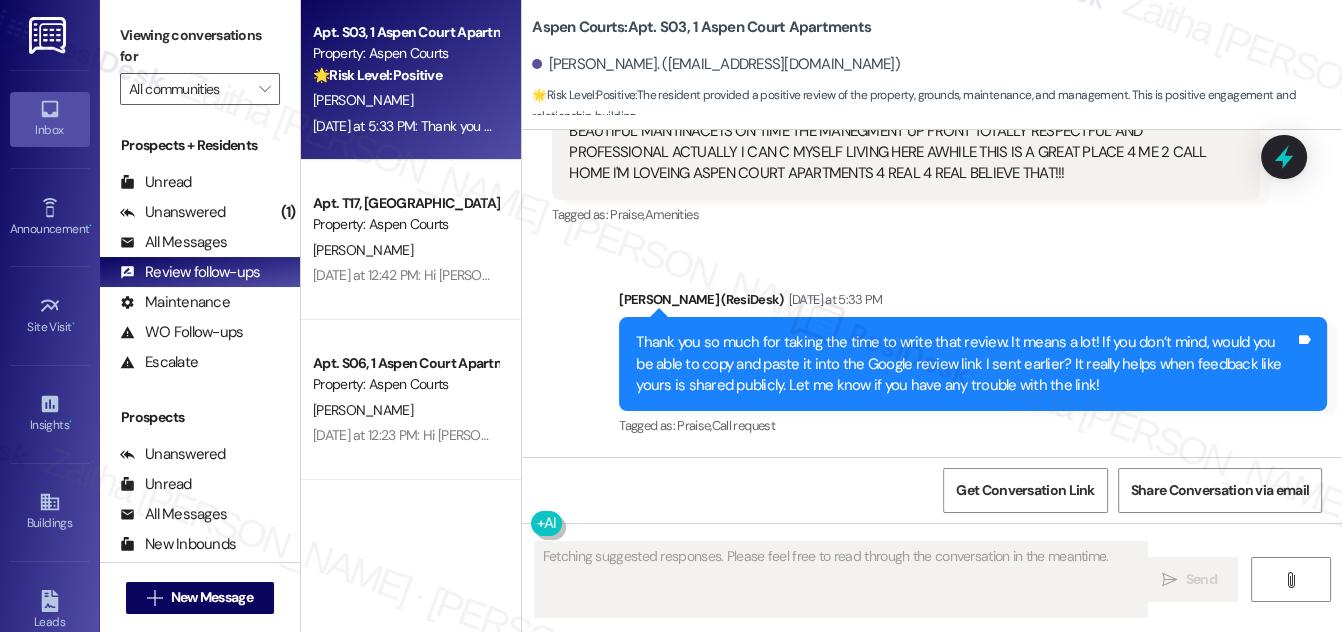 scroll, scrollTop: 2821, scrollLeft: 0, axis: vertical 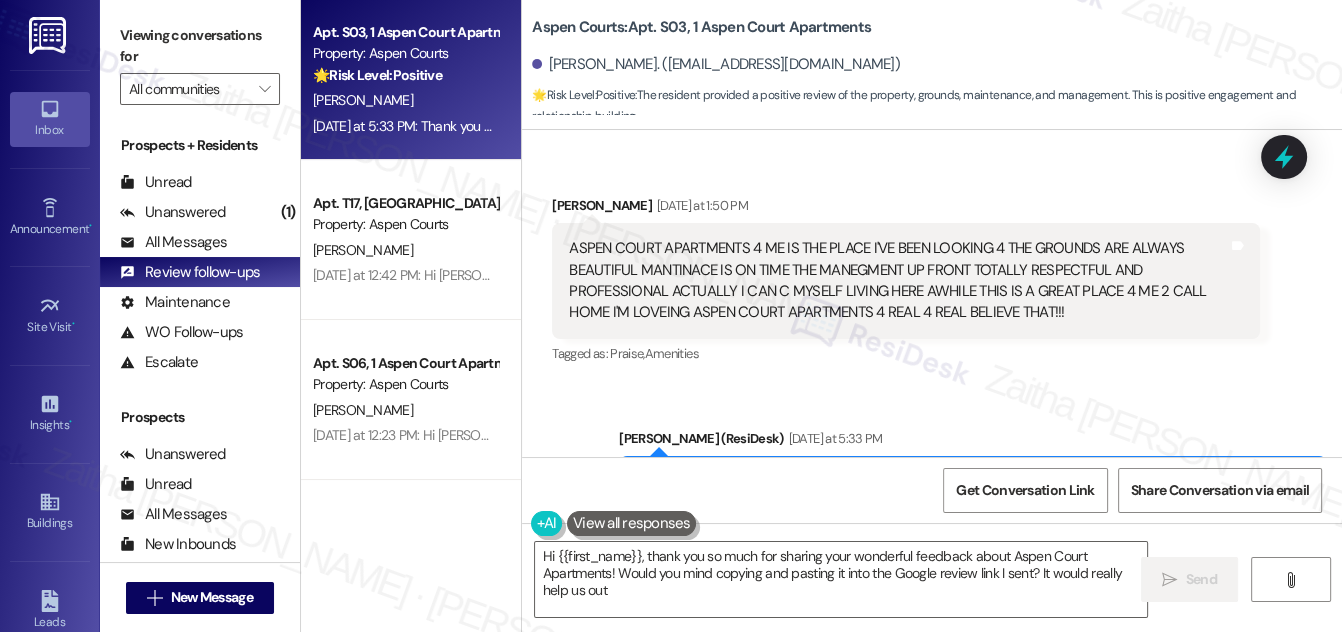 type on "Hi {{first_name}}, thank you so much for sharing your wonderful feedback about Aspen Court Apartments! Would you mind copying and pasting it into the Google review link I sent? It would really help us out!" 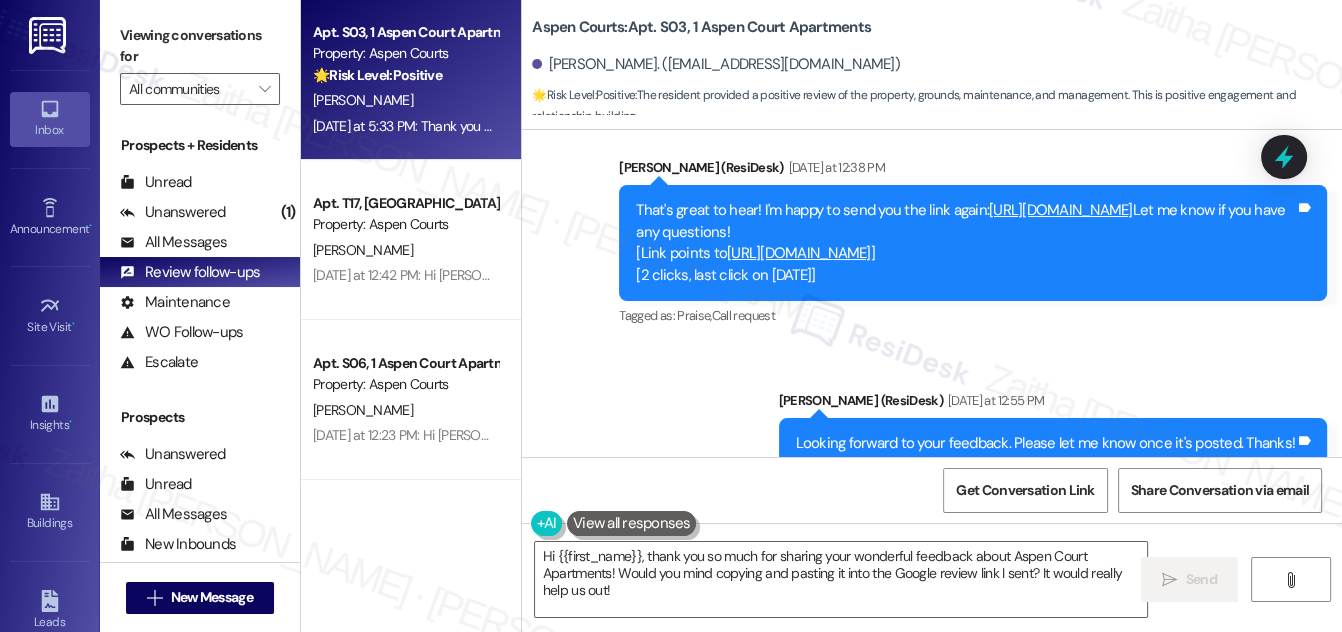 click on "[URL][DOMAIN_NAME]" at bounding box center (799, 253) 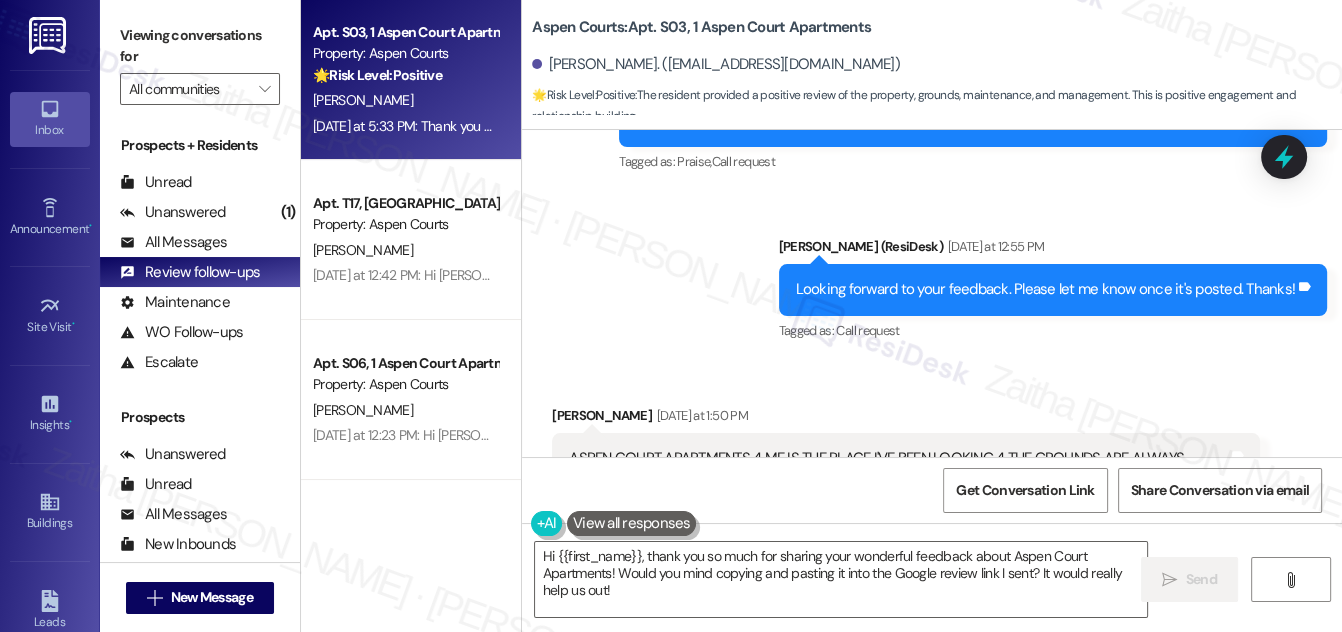 scroll, scrollTop: 2457, scrollLeft: 0, axis: vertical 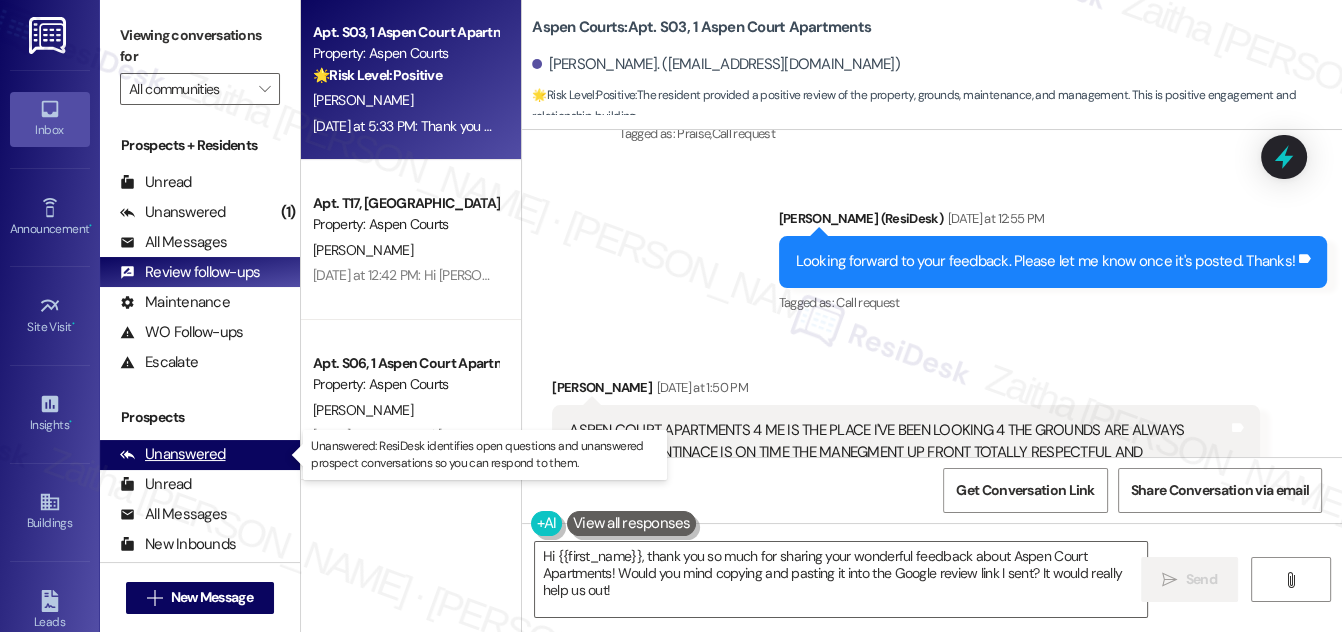 click on "Unanswered" at bounding box center [173, 454] 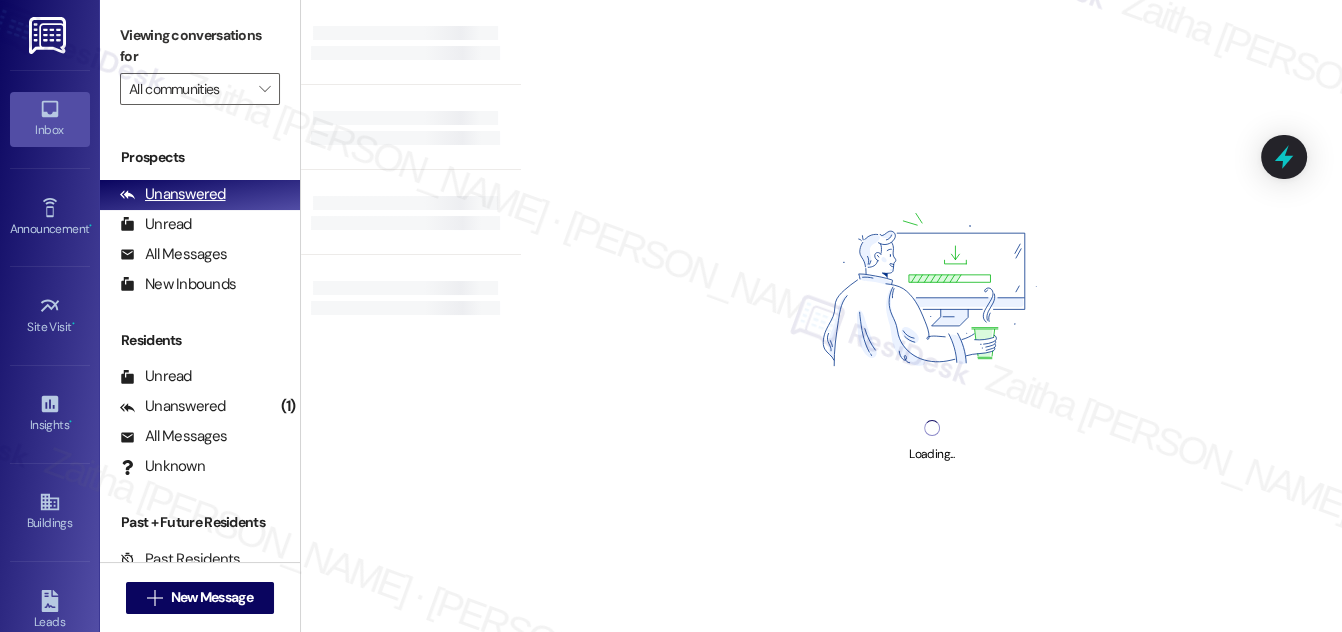 scroll, scrollTop: 264, scrollLeft: 0, axis: vertical 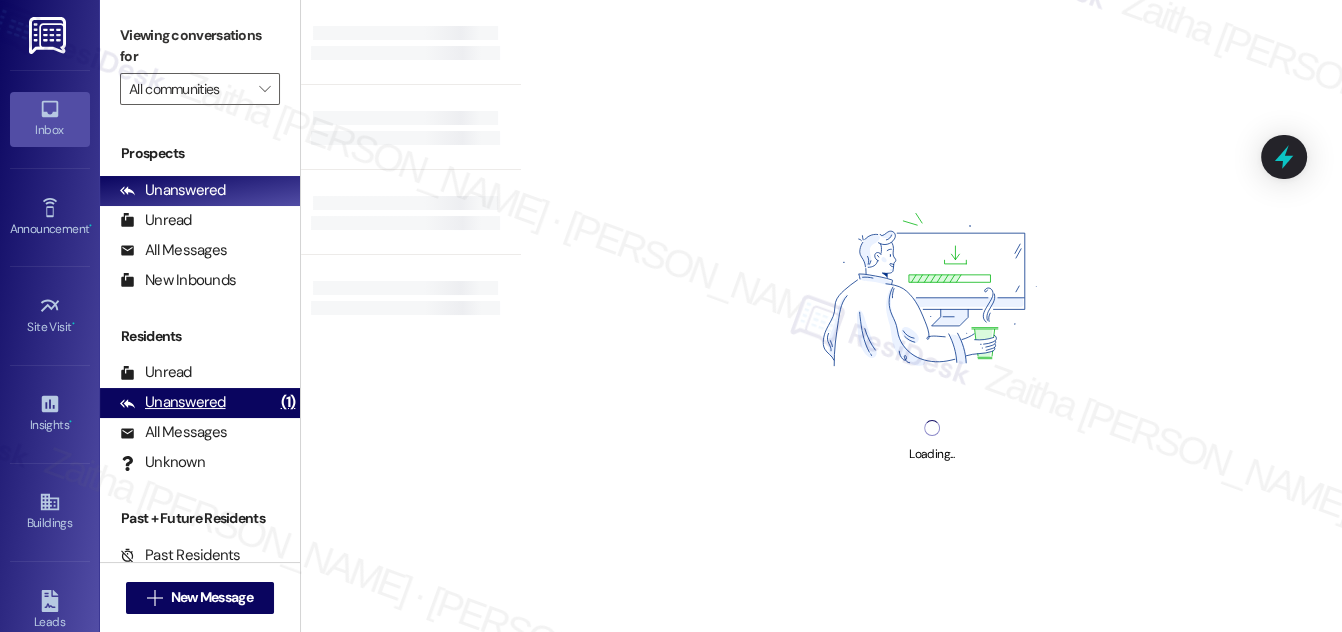 click on "Unanswered" at bounding box center (173, 402) 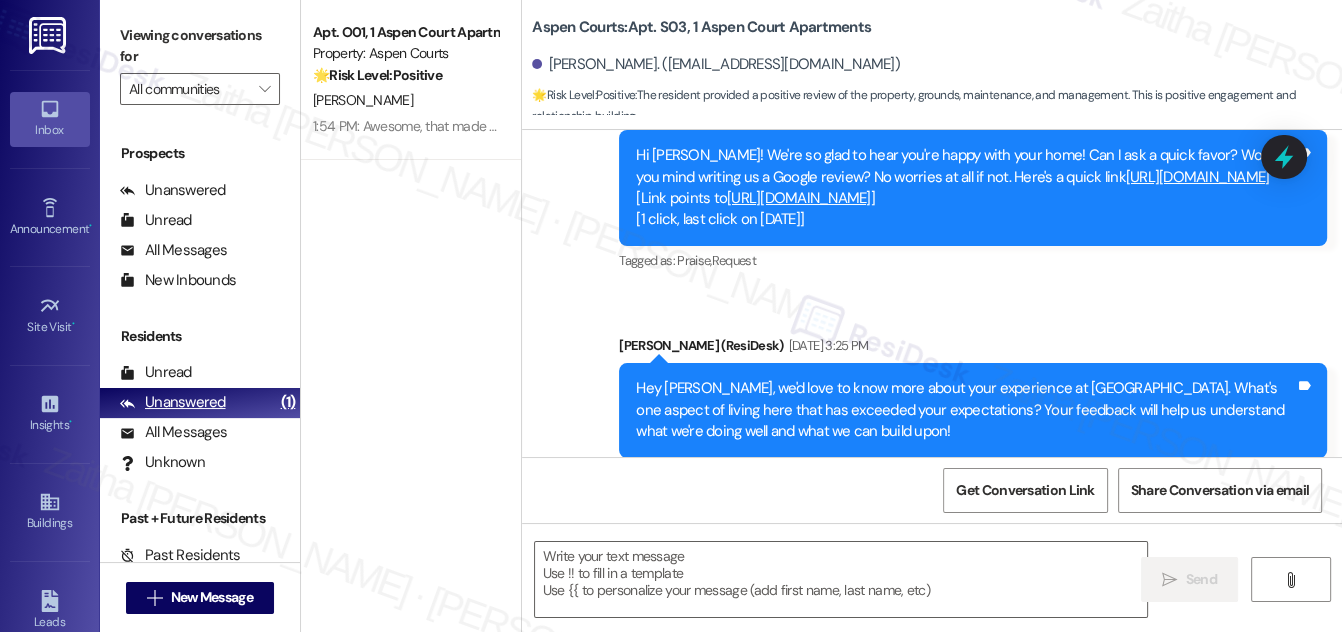 type on "Fetching suggested responses. Please feel free to read through the conversation in the meantime." 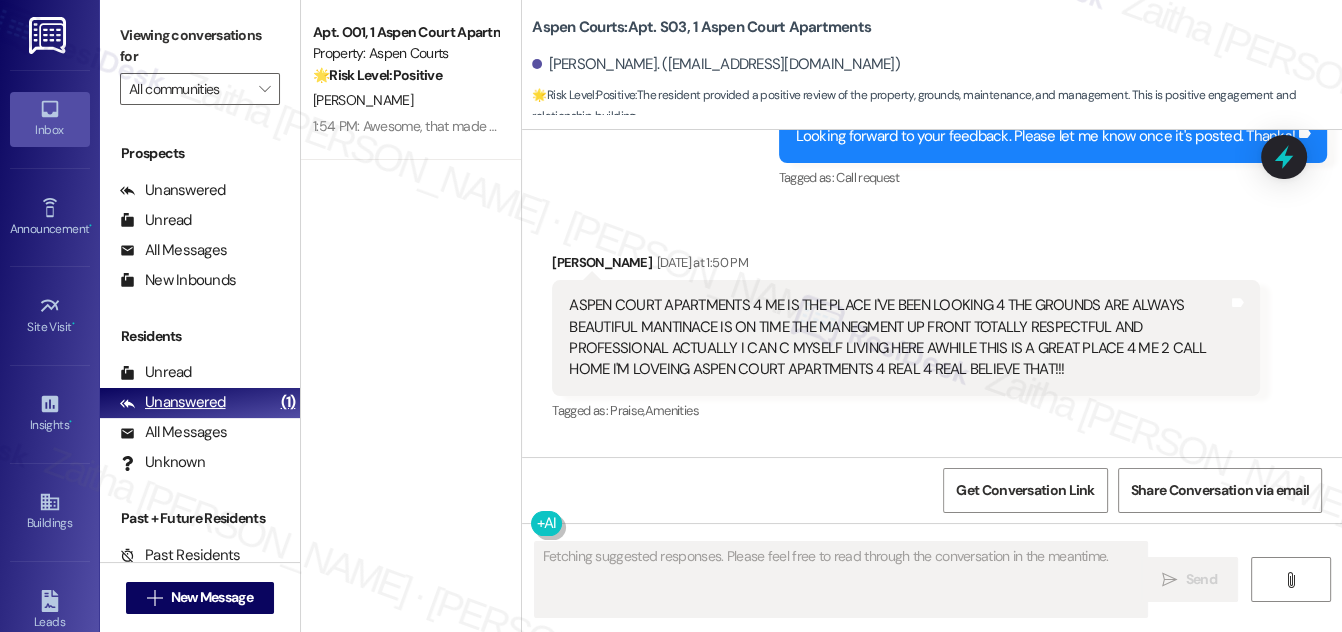 scroll, scrollTop: 2608, scrollLeft: 0, axis: vertical 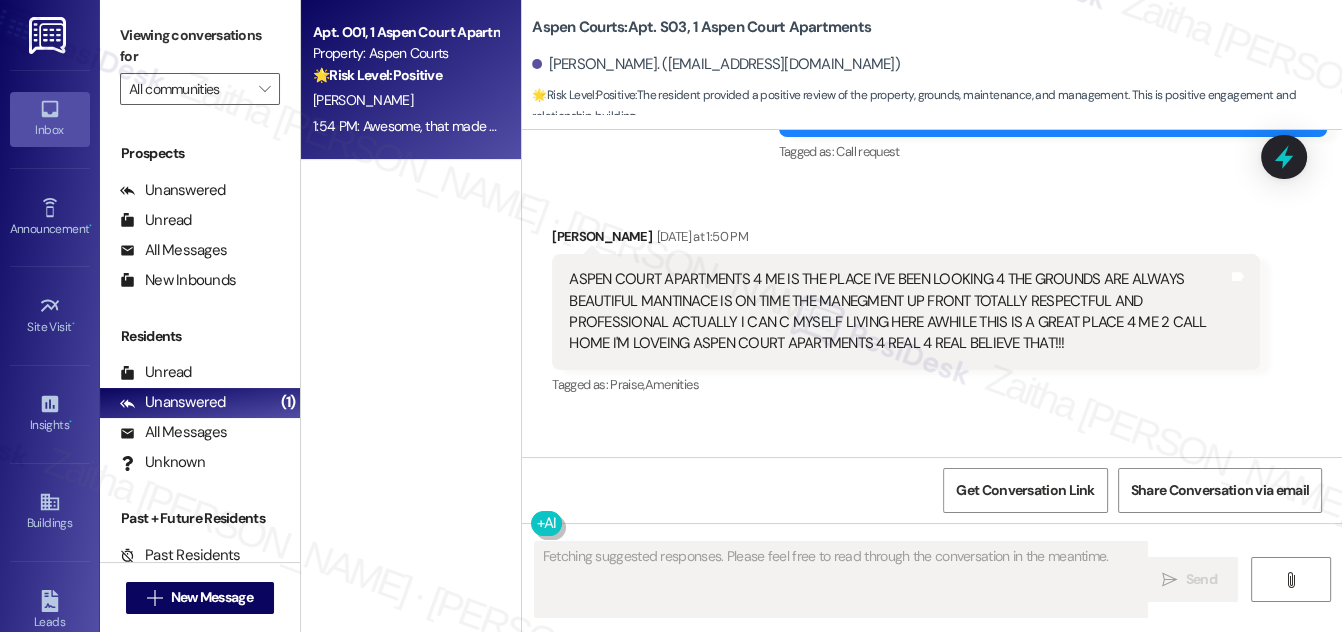 click on "[PERSON_NAME]" at bounding box center (405, 100) 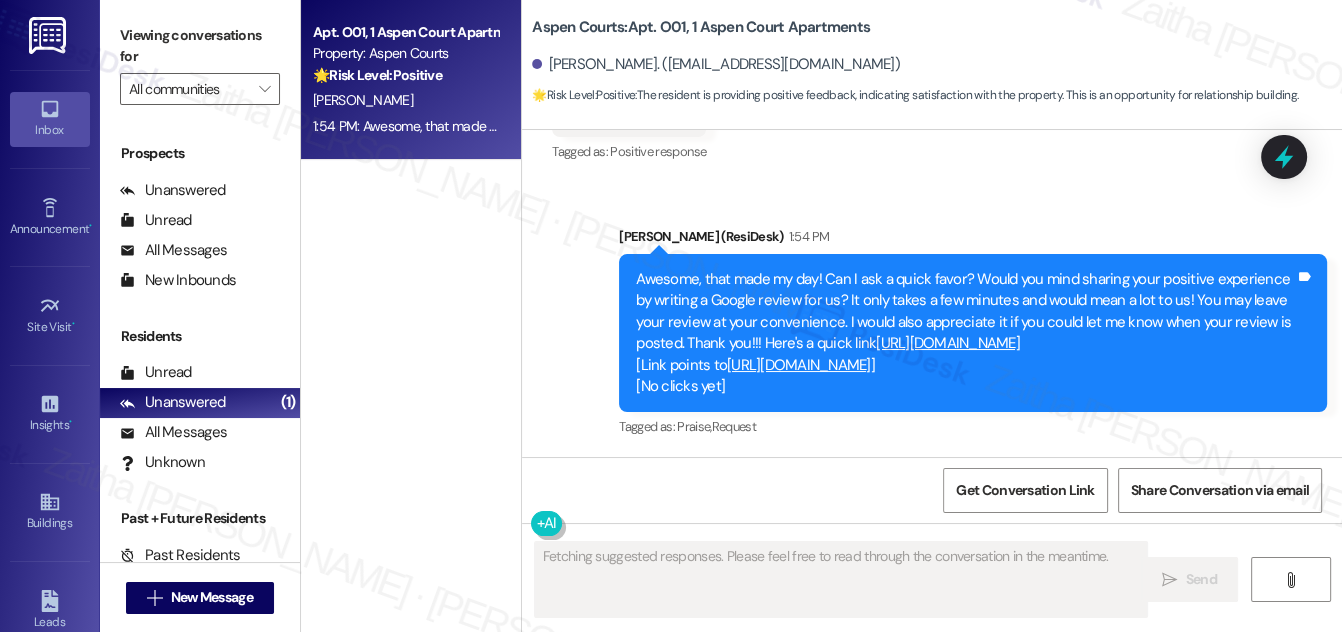 scroll, scrollTop: 2224, scrollLeft: 0, axis: vertical 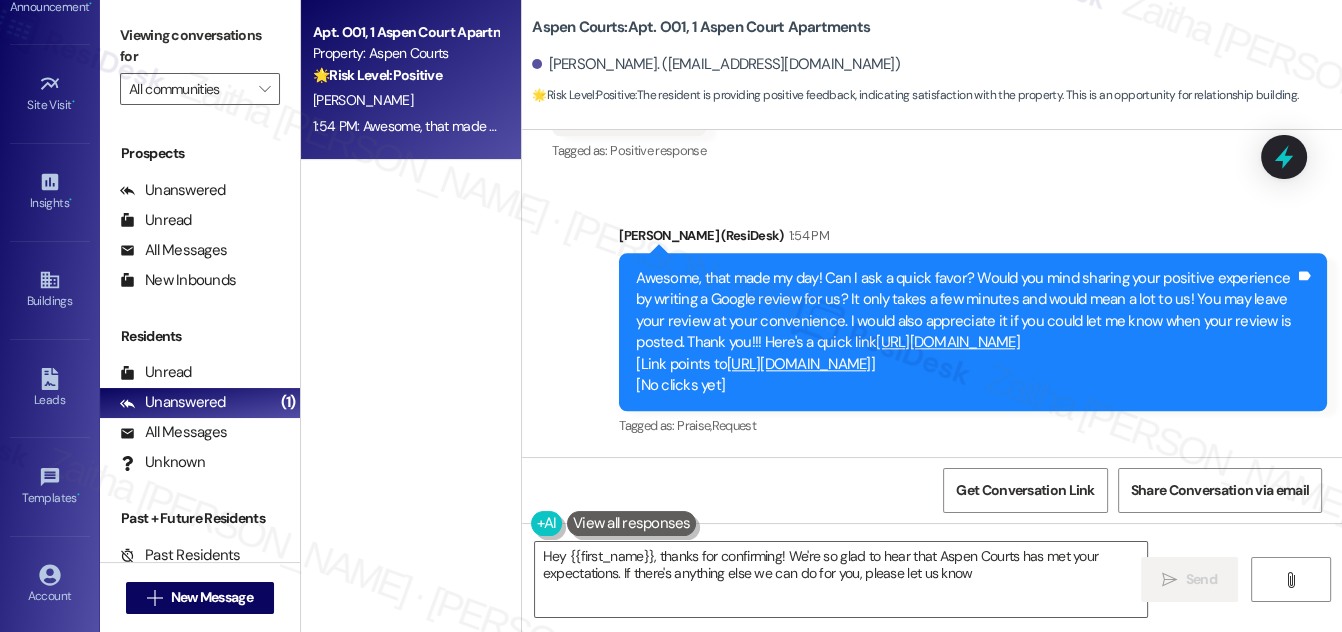 type on "Hey {{first_name}}, thanks for confirming! We're so glad to hear that Aspen Courts has met your expectations. If there's anything else we can do for you, please let us know!" 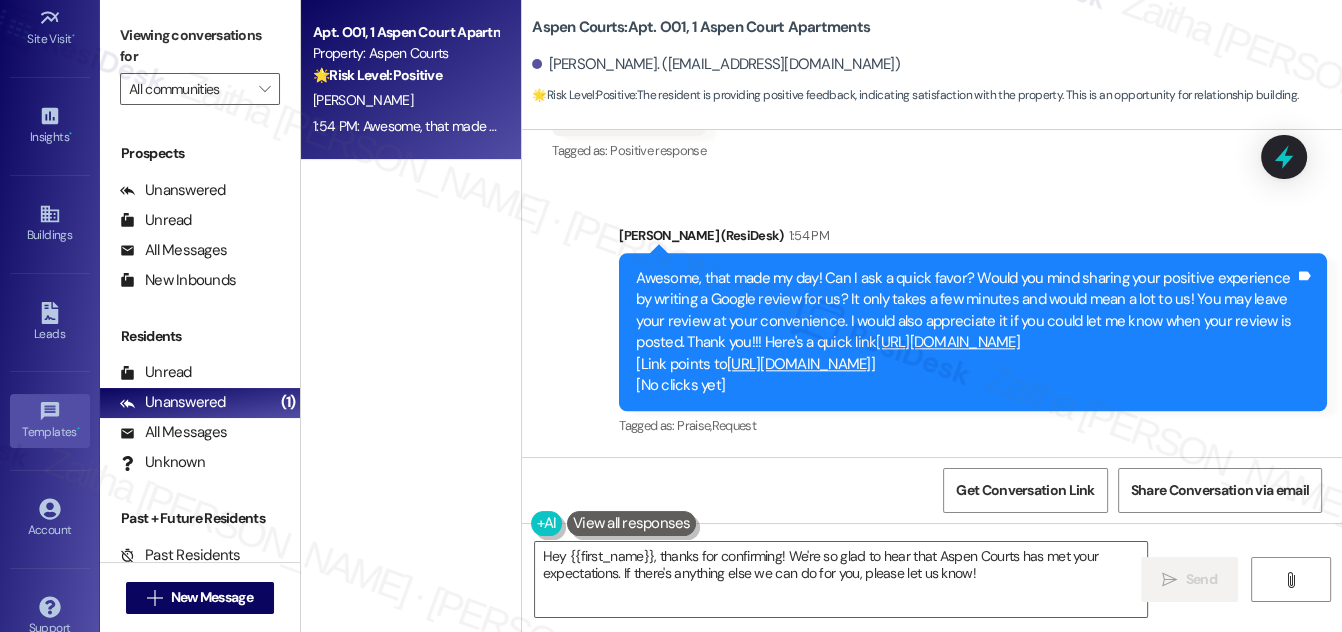 scroll, scrollTop: 314, scrollLeft: 0, axis: vertical 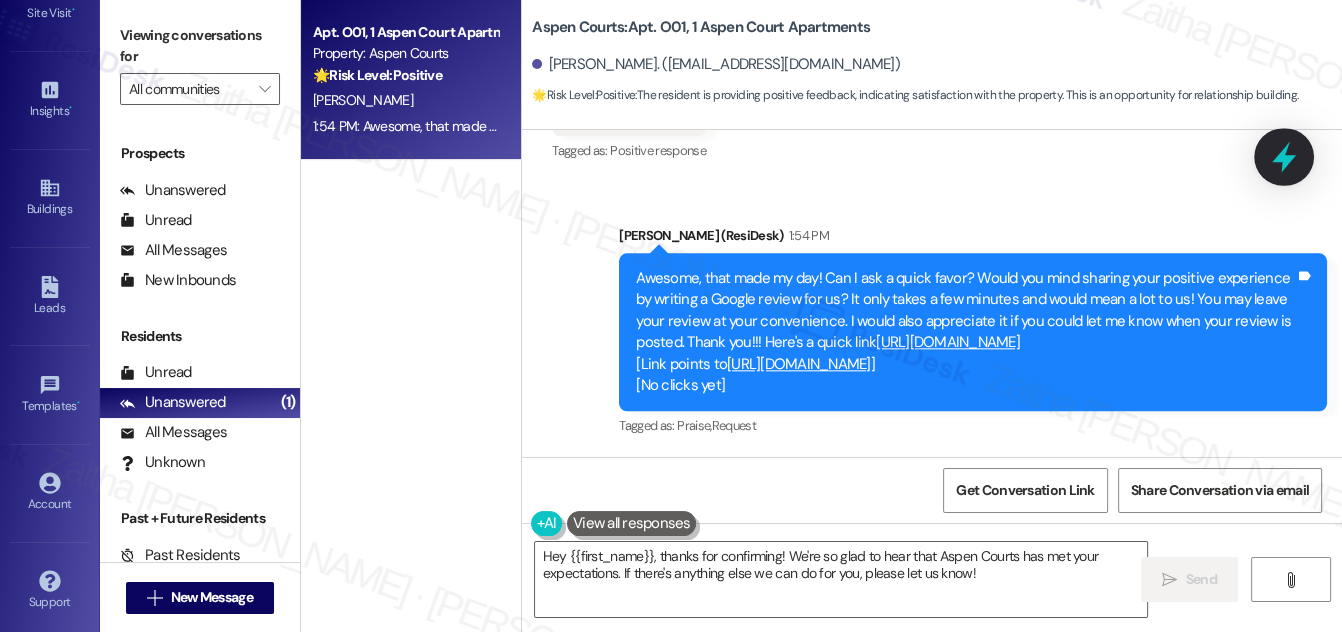click 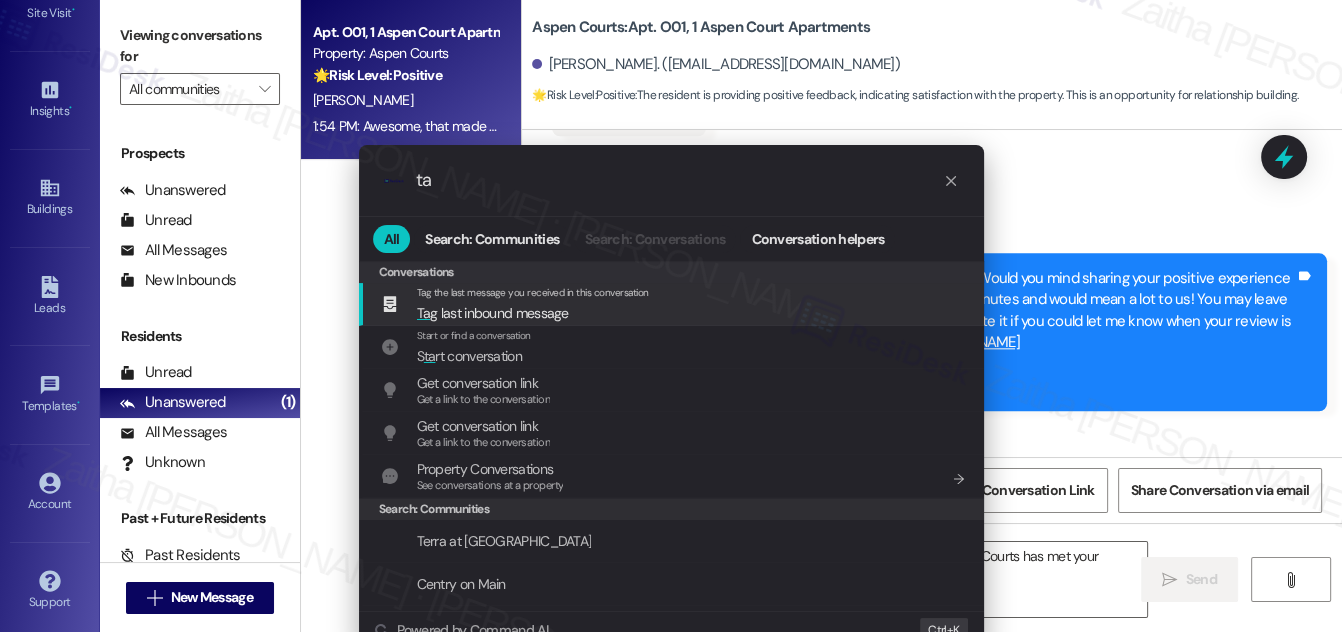 type on "t" 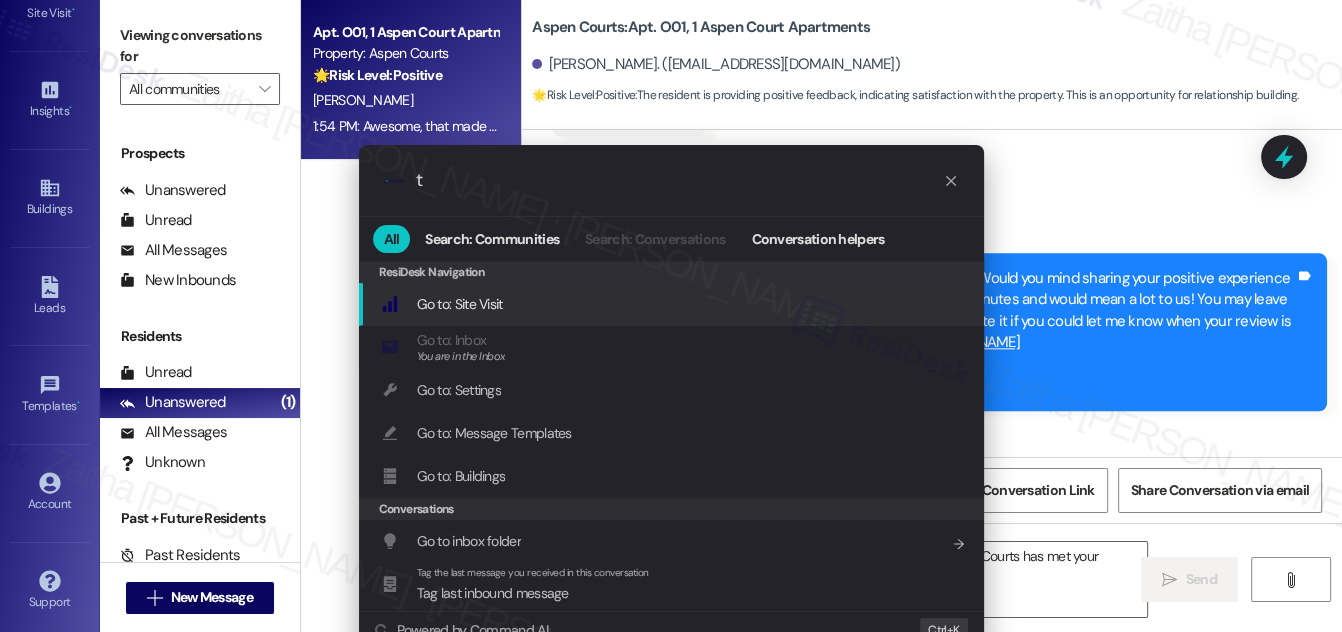 type 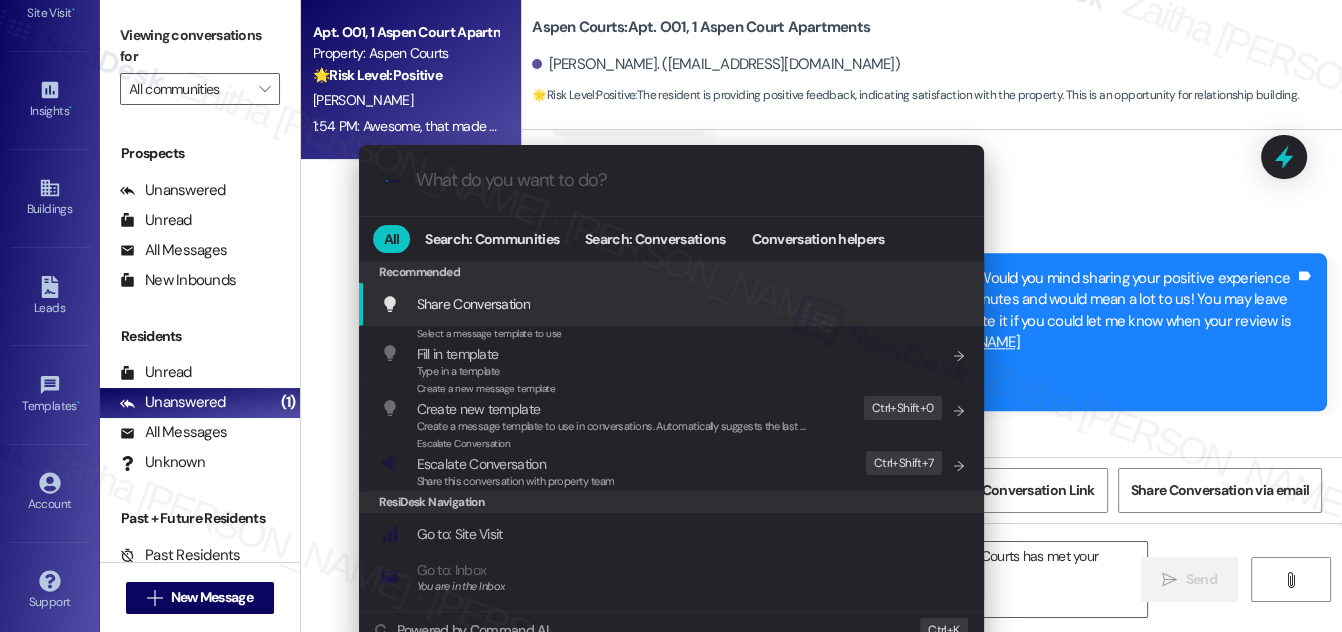click on ".cls-1{fill:#0a055f;}.cls-2{fill:#0cc4c4;} resideskLogoBlueOrange All Search: Communities Search: Conversations Conversation helpers Recommended Recommended Share Conversation Add shortcut Select a message template to use Fill in template Type in a template Add shortcut Create a new message template Create new template Create a message template to use in conversations. Automatically suggests the last message you sent. Edit Ctrl+ Shift+ 0 Escalate Conversation Escalate Conversation Share this conversation with property team Edit Ctrl+ Shift+ 7 ResiDesk Navigation Go to: Site Visit Add shortcut Go to: Inbox You are in the Inbox Add shortcut Go to: Settings Add shortcut Go to: Message Templates Add shortcut Go to: Buildings Add shortcut Help Getting Started: What you can do with ResiDesk Add shortcut Settings Powered by Command AI Ctrl+ K" at bounding box center [671, 316] 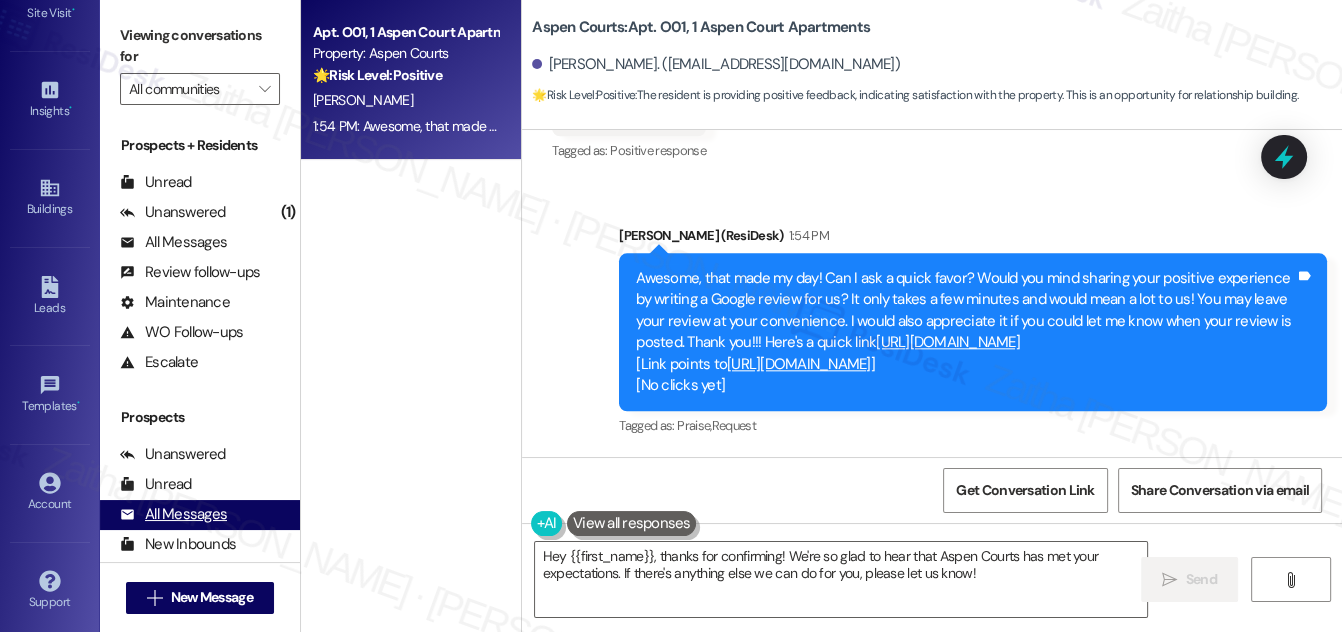 scroll, scrollTop: 0, scrollLeft: 0, axis: both 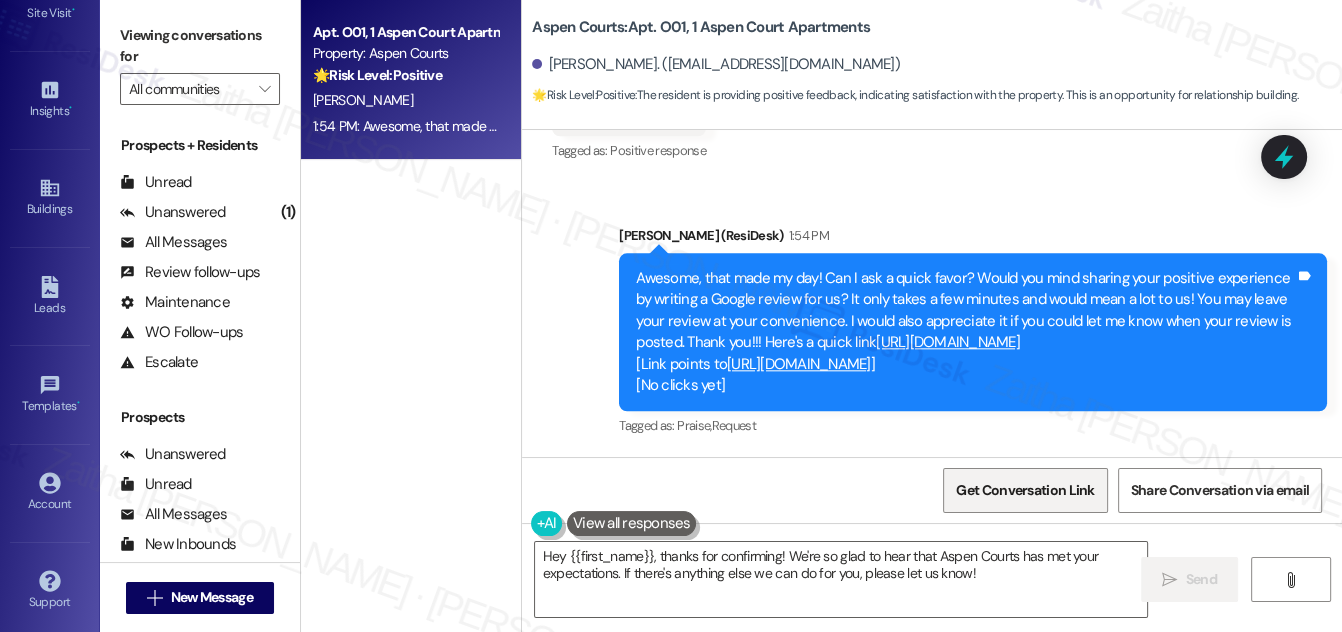 click on "Get Conversation Link" at bounding box center (1025, 490) 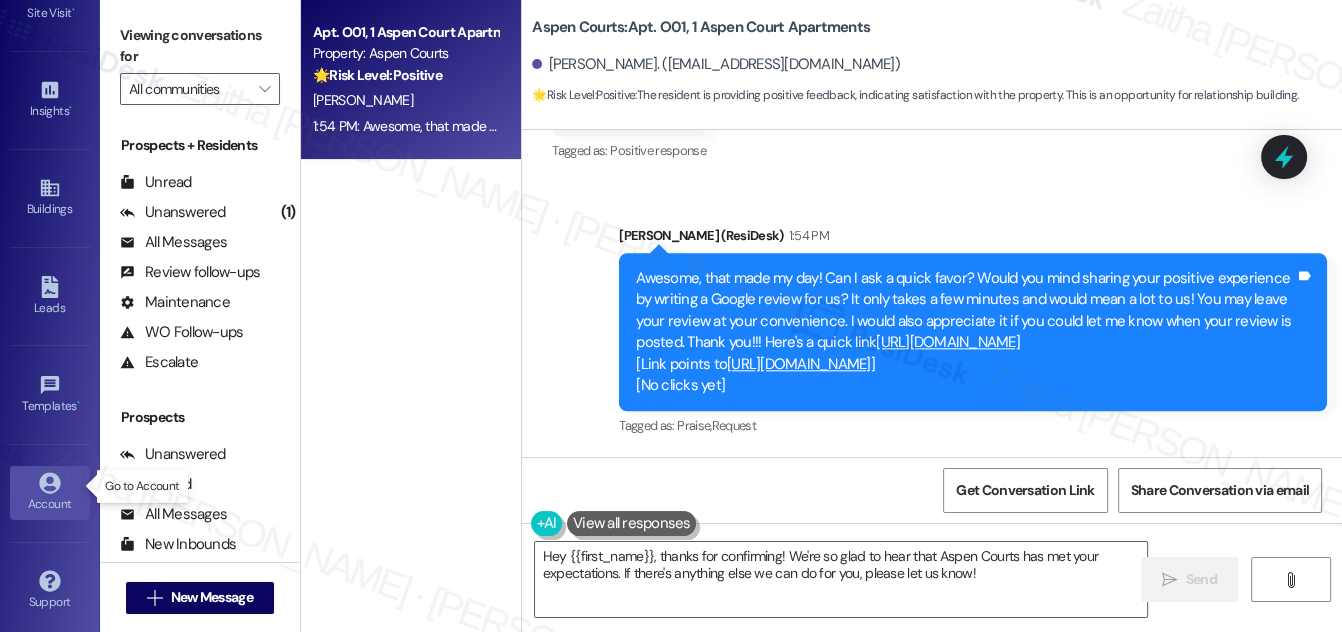 click on "Account" at bounding box center (50, 504) 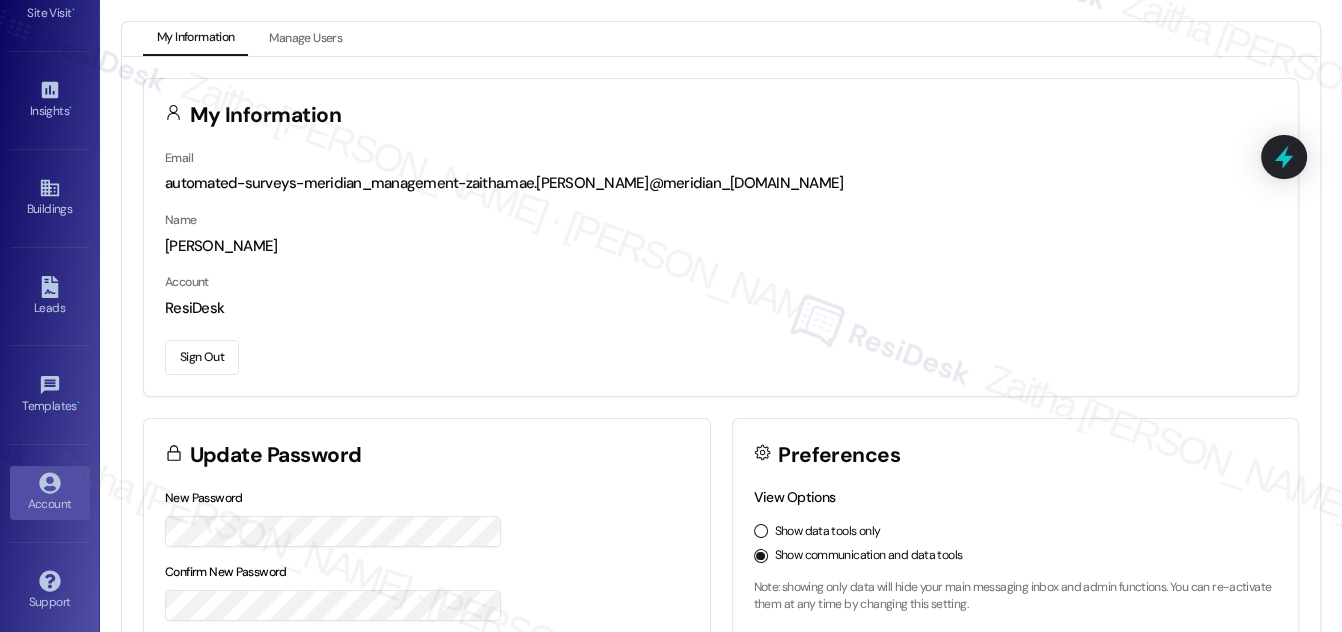 click on "Sign Out" at bounding box center (202, 357) 